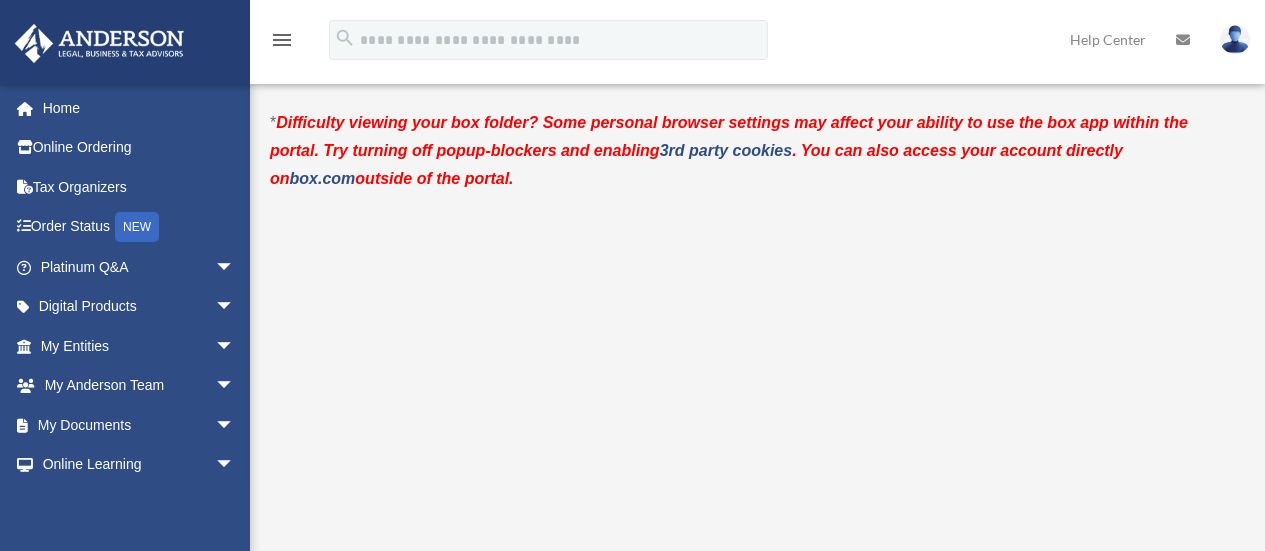 scroll, scrollTop: 0, scrollLeft: 0, axis: both 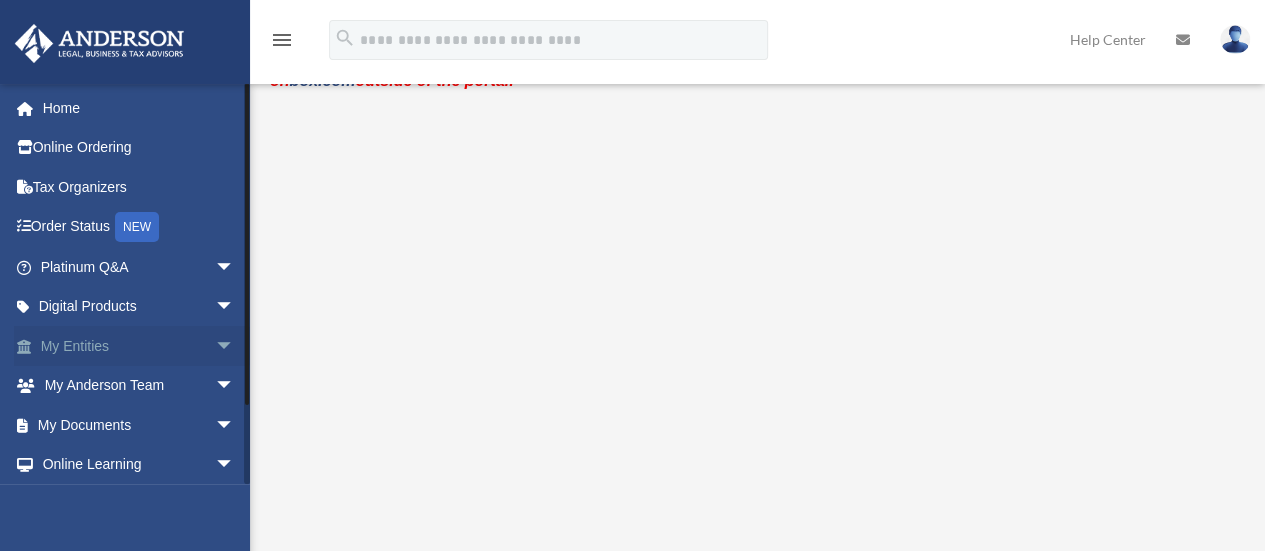 click on "arrow_drop_down" at bounding box center (235, 346) 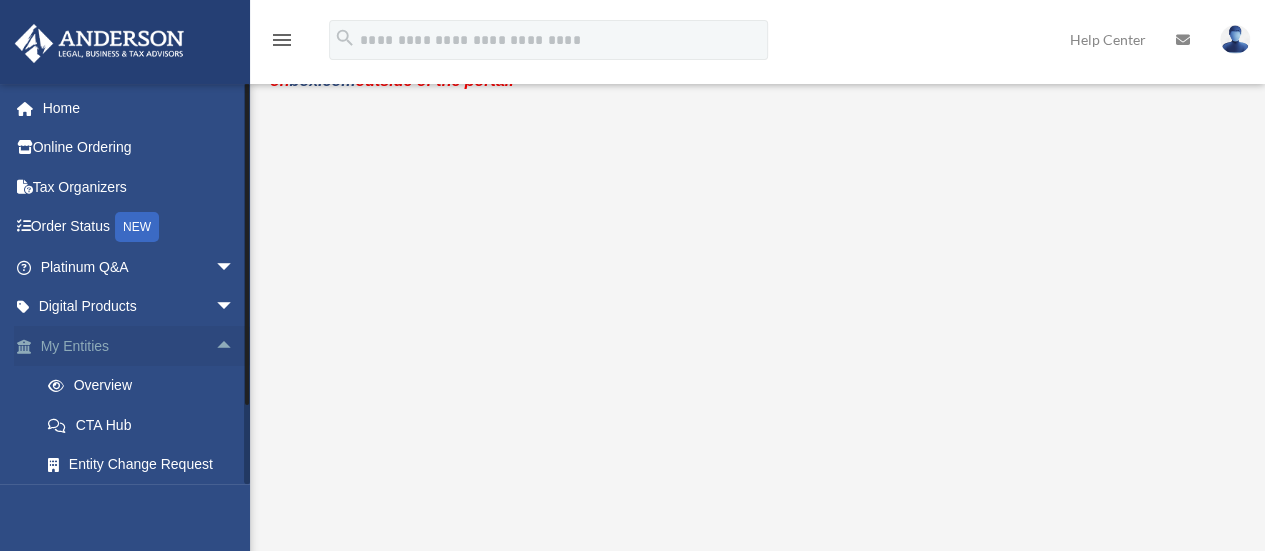 click on "arrow_drop_up" at bounding box center [235, 346] 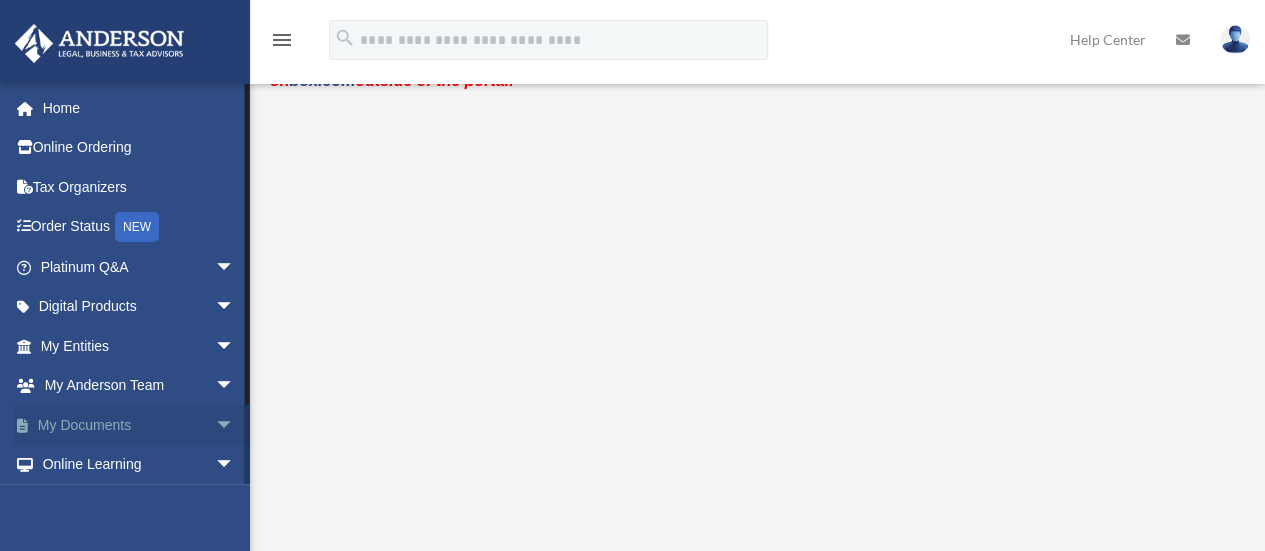 click on "arrow_drop_down" at bounding box center (235, 425) 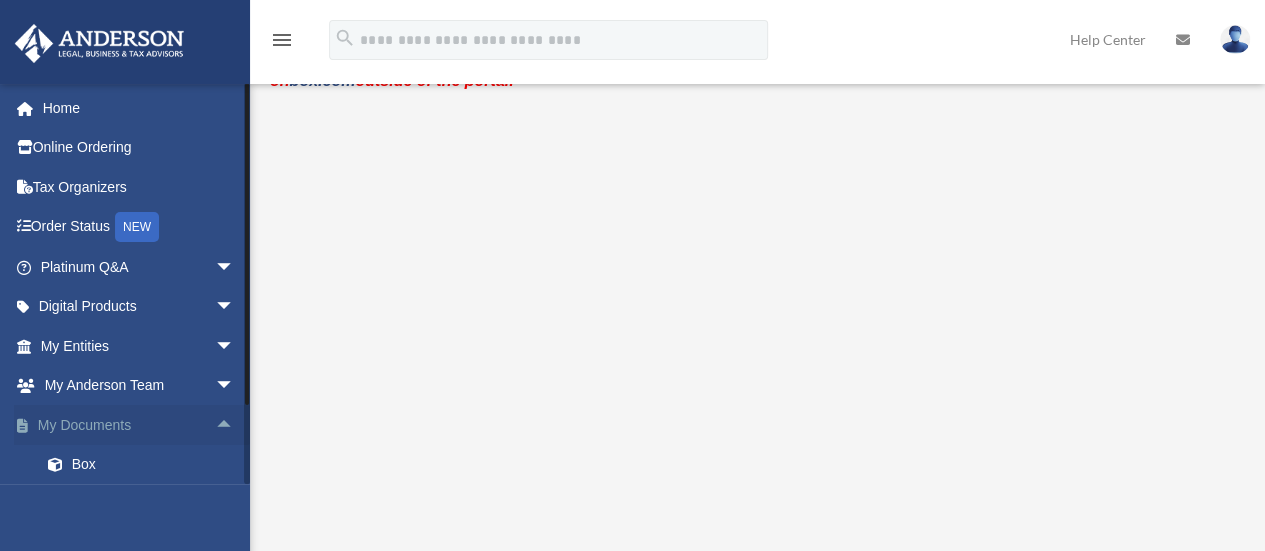 click on "My Documents arrow_drop_up" at bounding box center (139, 425) 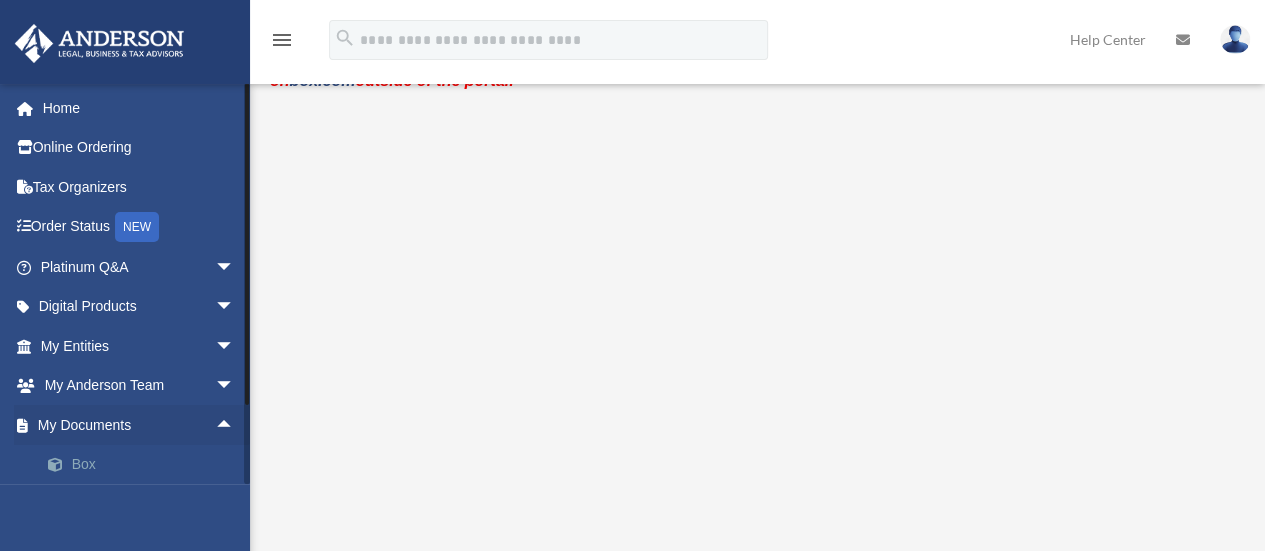 click on "Box" at bounding box center [146, 465] 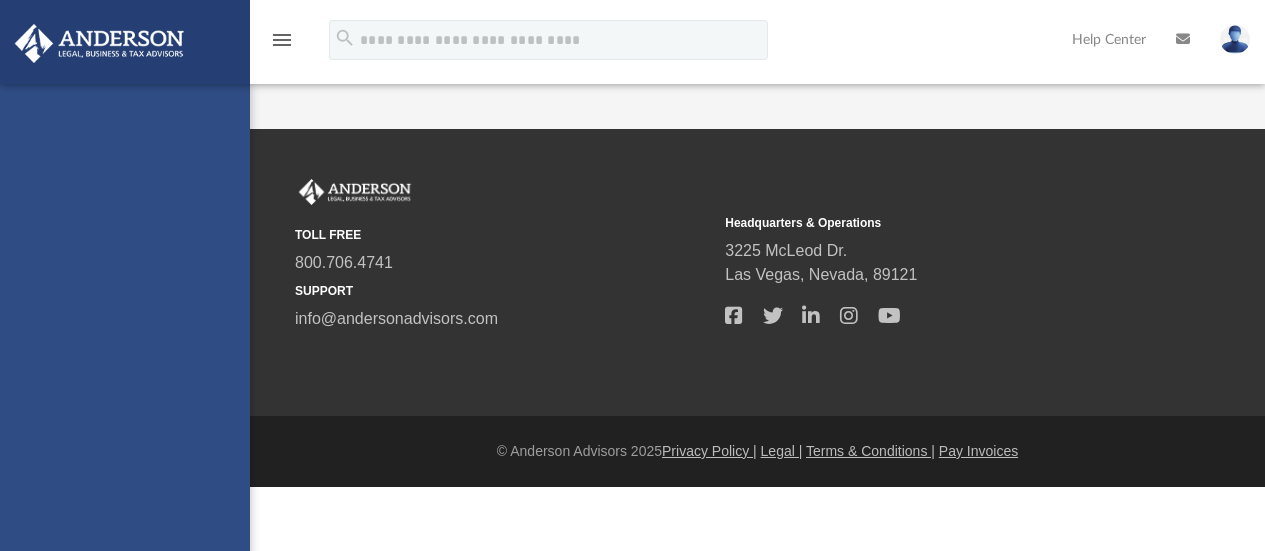 scroll, scrollTop: 0, scrollLeft: 0, axis: both 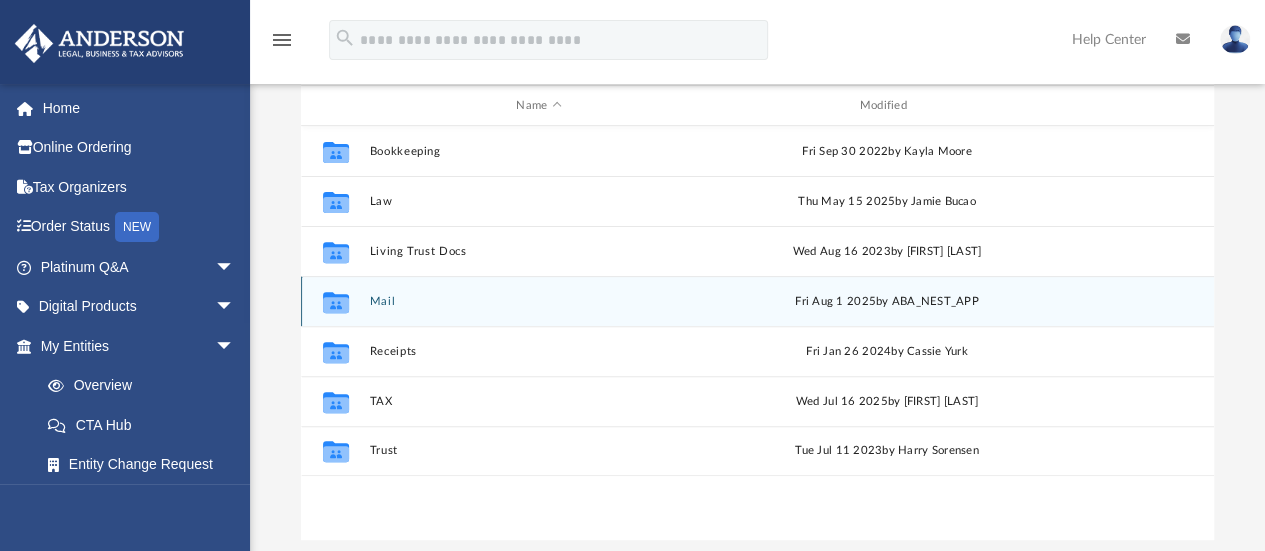 click on "Mail" at bounding box center (538, 301) 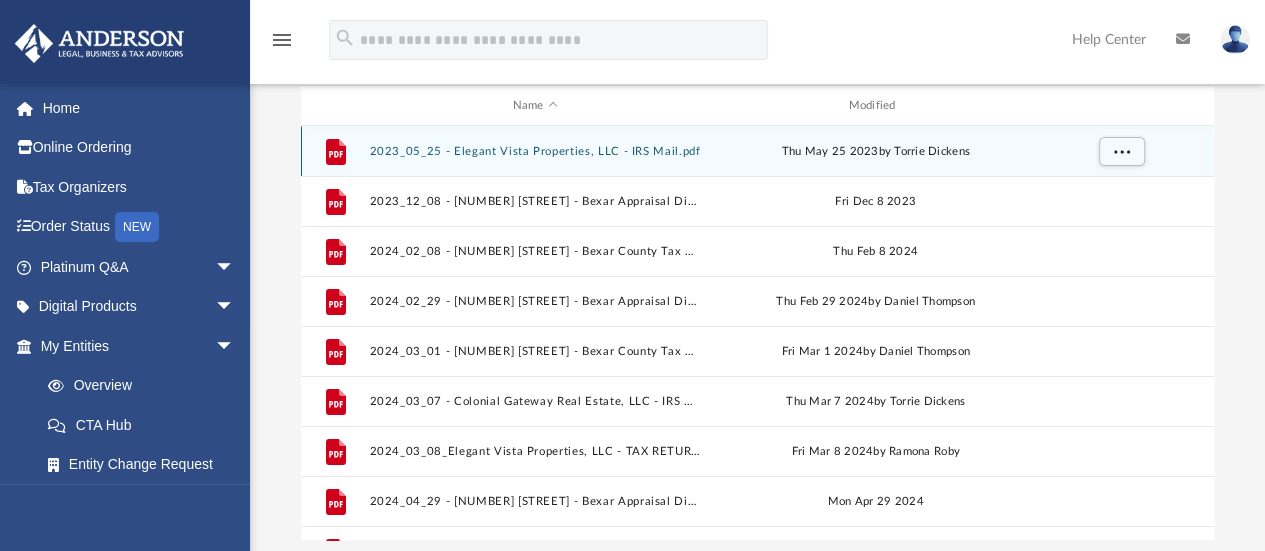 click on "2023_05_25 - Elegant Vista Properties, LLC - IRS Mail.pdf" at bounding box center (535, 151) 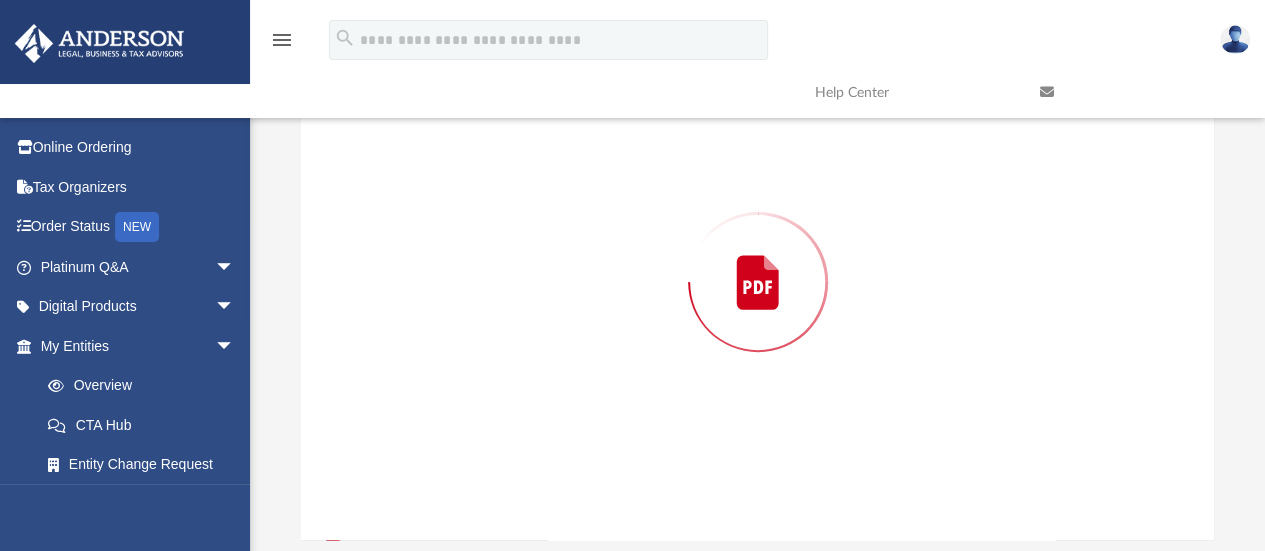 scroll, scrollTop: 235, scrollLeft: 0, axis: vertical 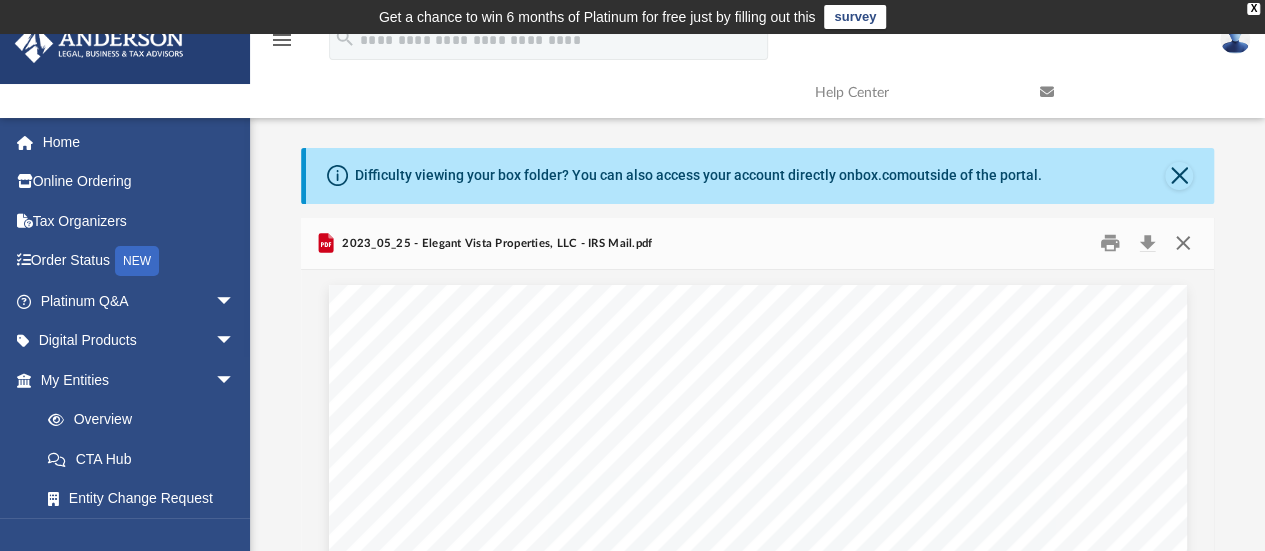 click at bounding box center (1183, 243) 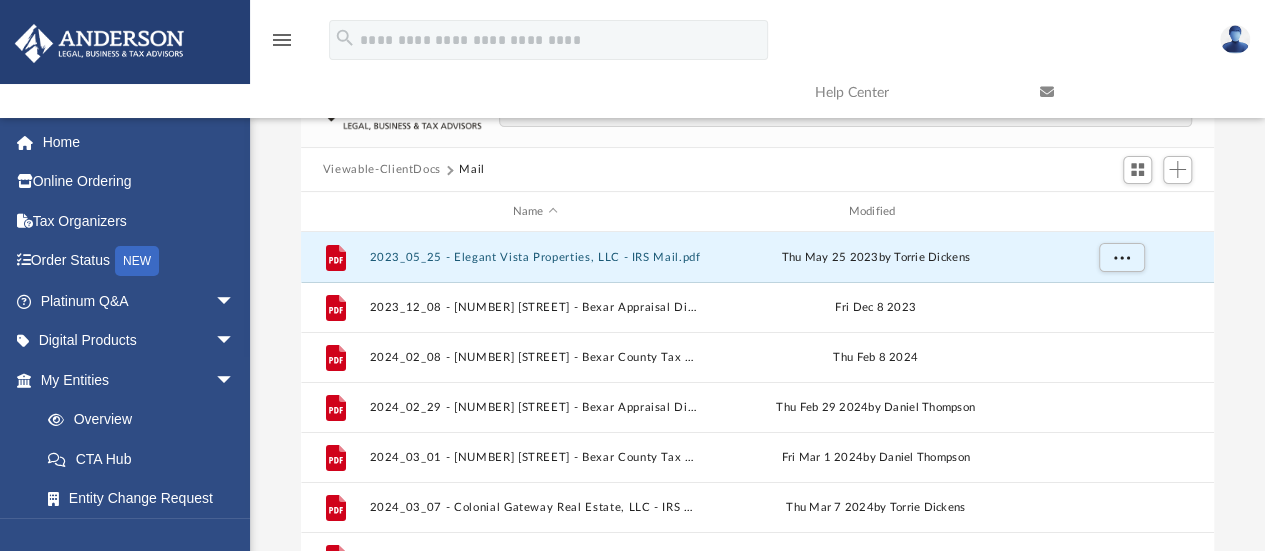 scroll, scrollTop: 141, scrollLeft: 0, axis: vertical 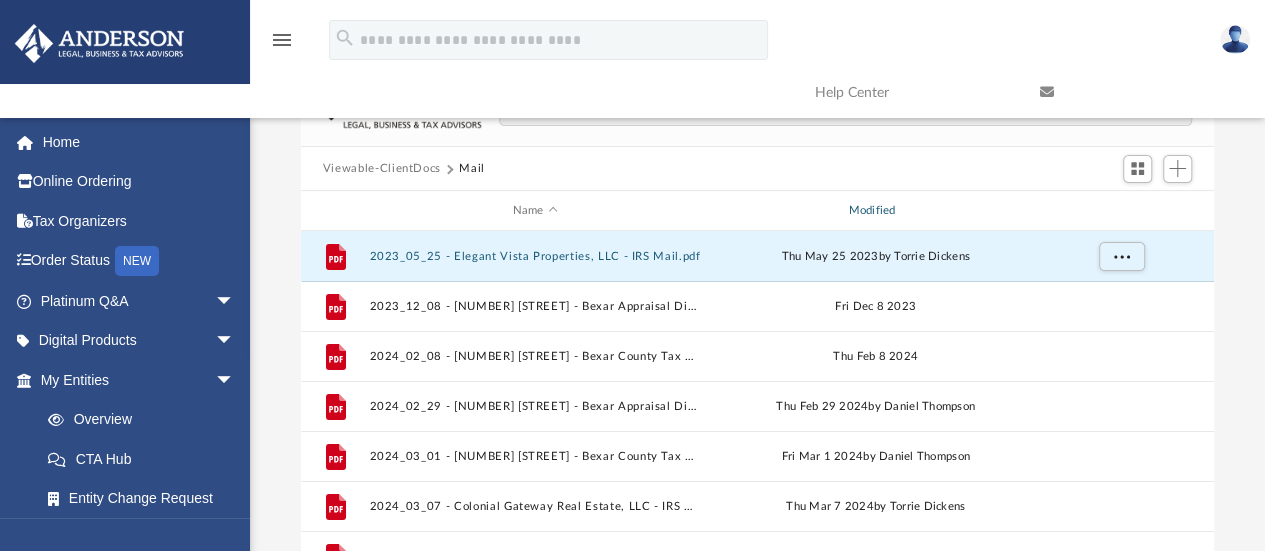 click on "Modified" at bounding box center [875, 211] 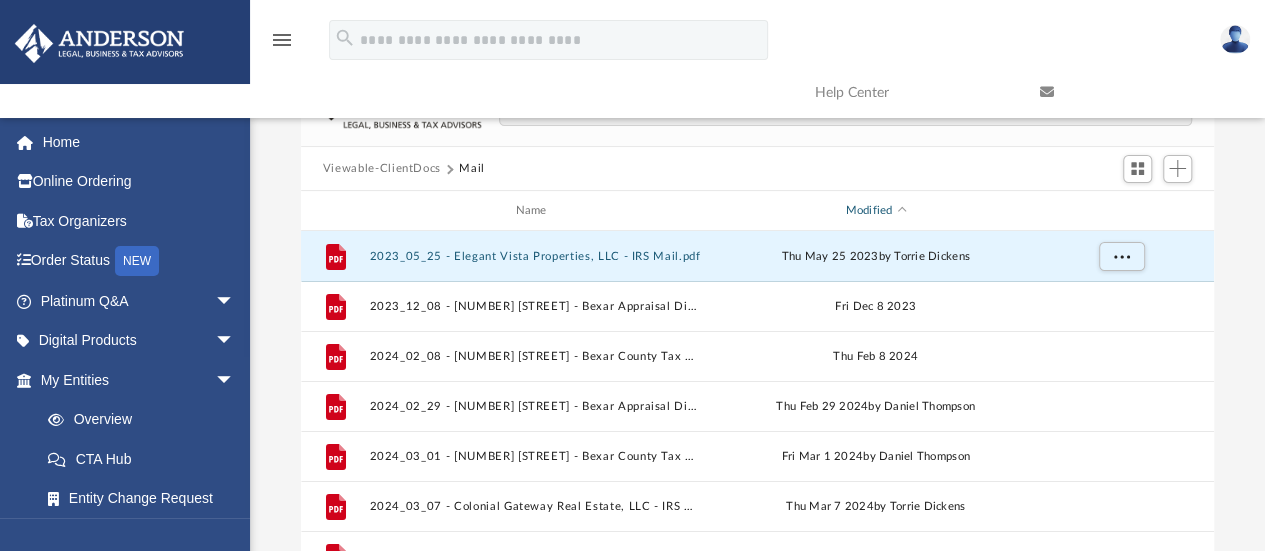 click on "Modified" at bounding box center (875, 211) 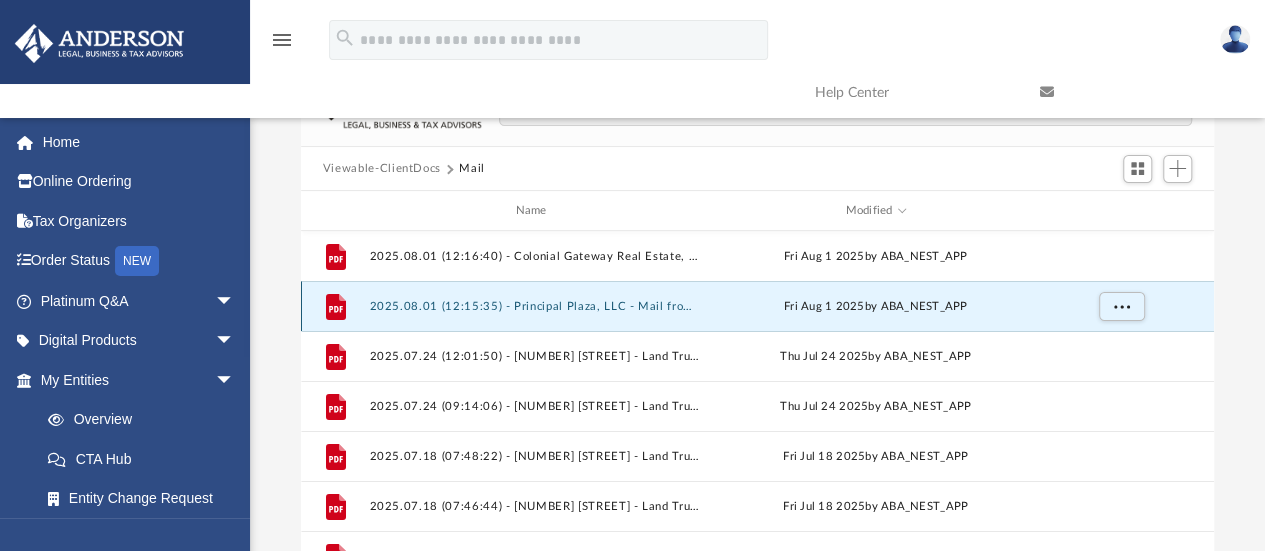 click on "2025.08.01 (12:15:35) - Principal Plaza, LLC - Mail from Falcon International Bank.pdf" at bounding box center (535, 306) 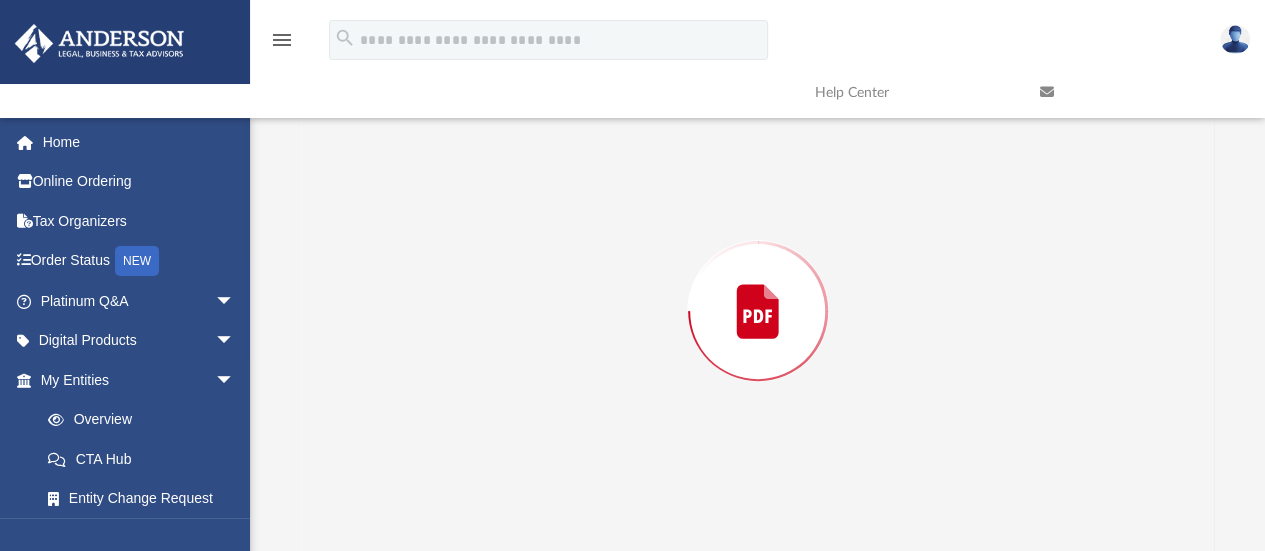 scroll, scrollTop: 235, scrollLeft: 0, axis: vertical 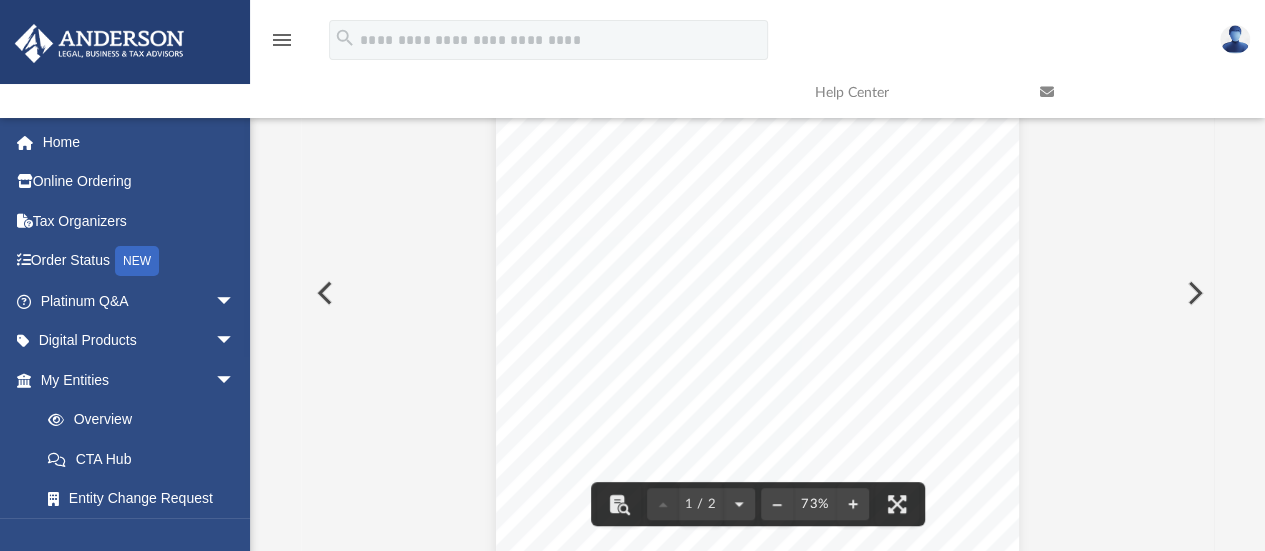 click at bounding box center [323, 293] 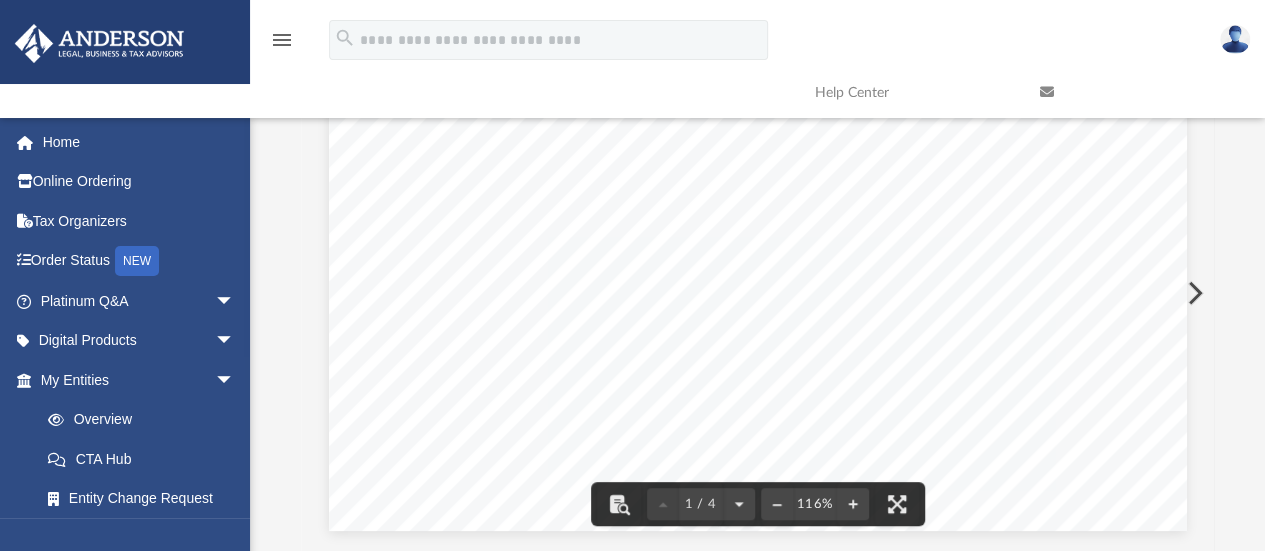 click at bounding box center [1193, 293] 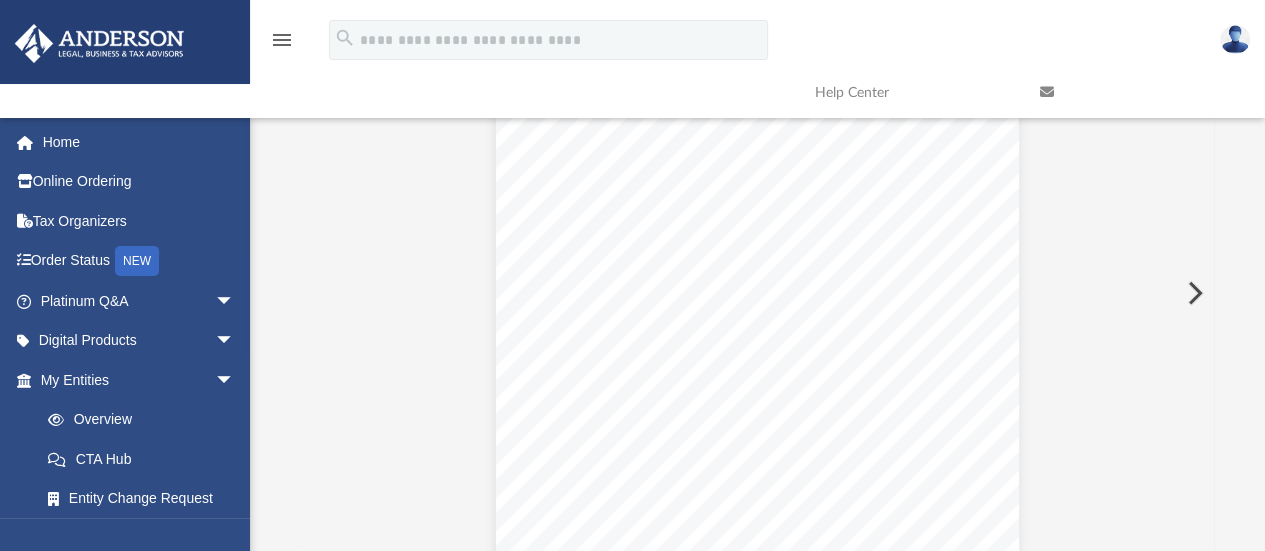 click at bounding box center (1193, 293) 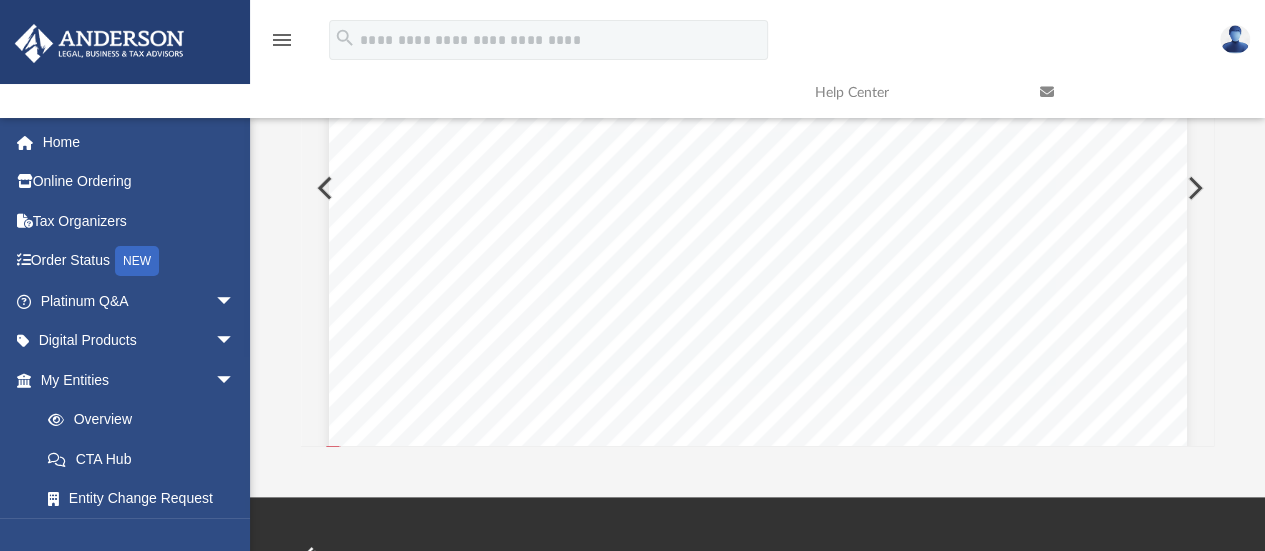 scroll, scrollTop: 352, scrollLeft: 0, axis: vertical 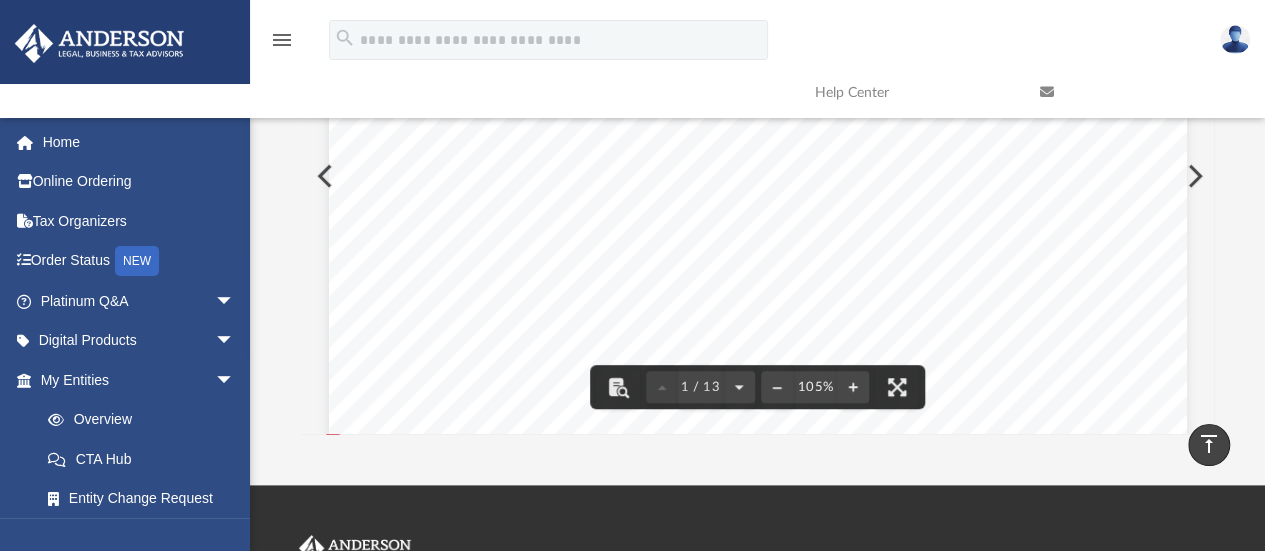 click at bounding box center [758, 485] 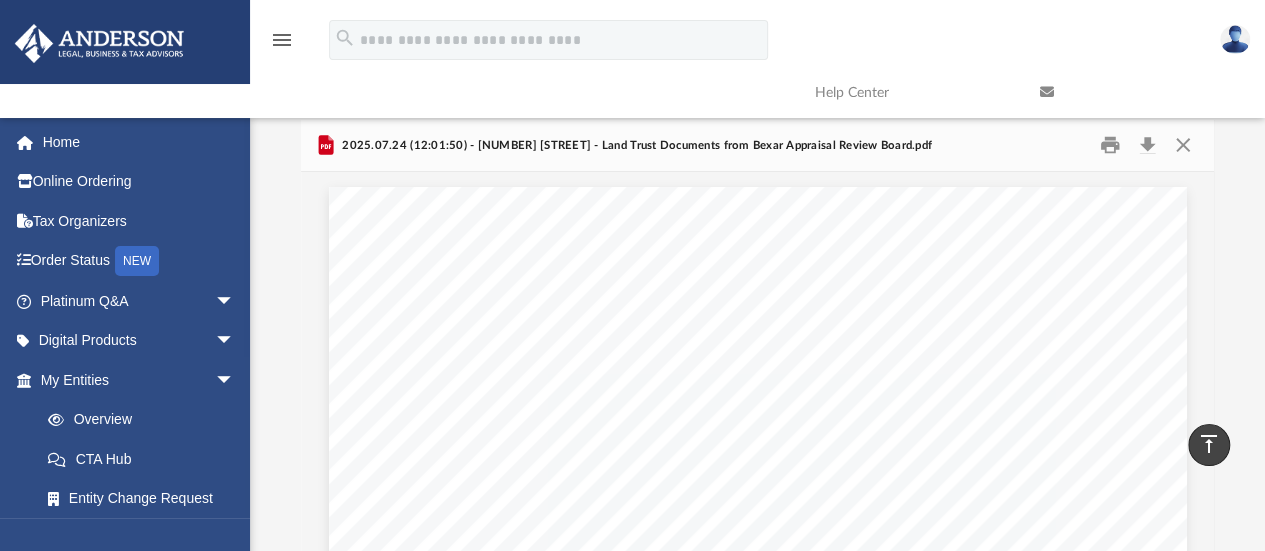 scroll, scrollTop: 110, scrollLeft: 0, axis: vertical 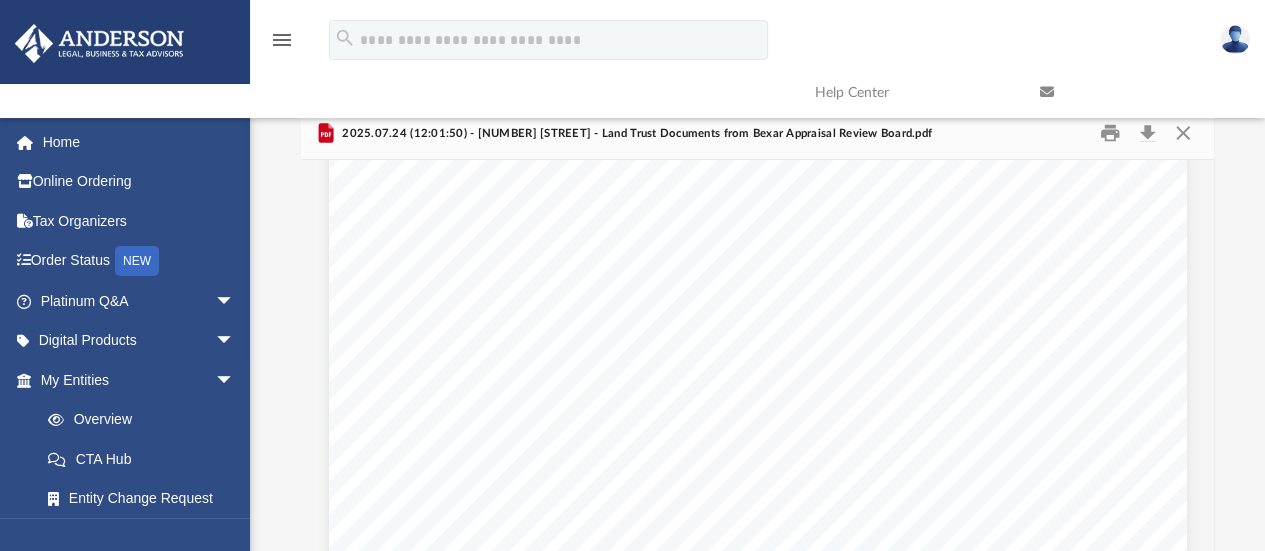 drag, startPoint x: 1214, startPoint y: 181, endPoint x: 1214, endPoint y: 197, distance: 16 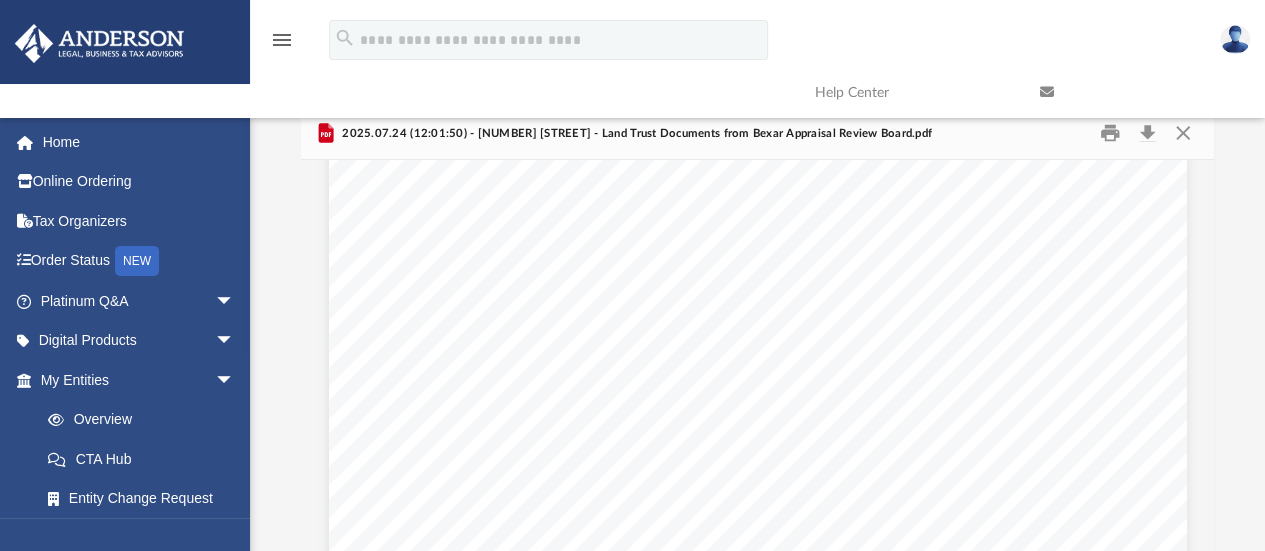 scroll, scrollTop: 0, scrollLeft: 0, axis: both 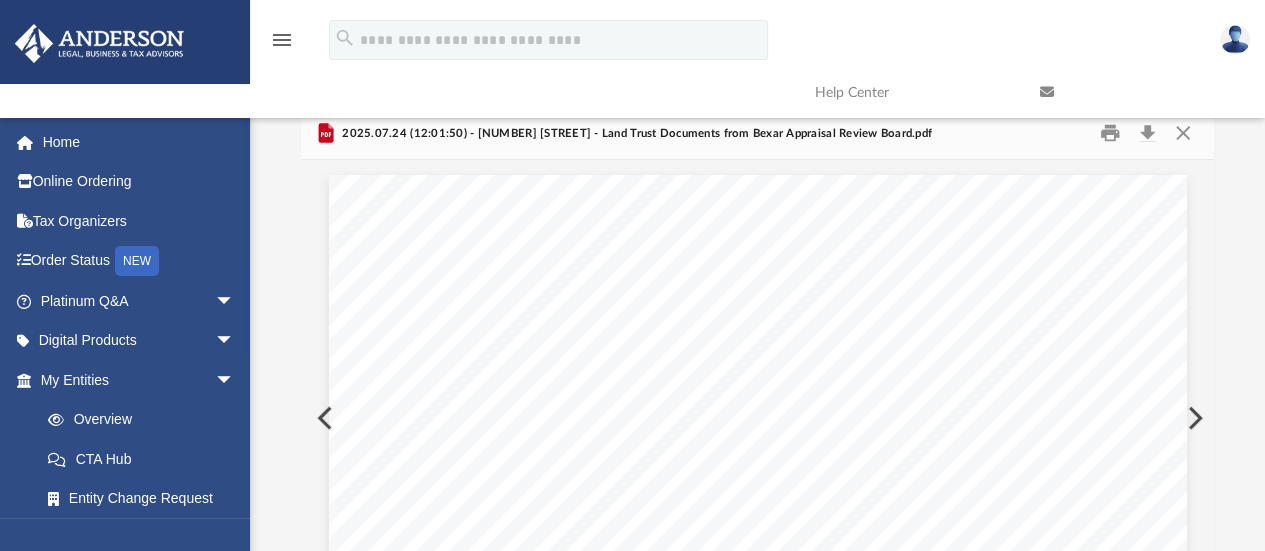 click at bounding box center (1193, 418) 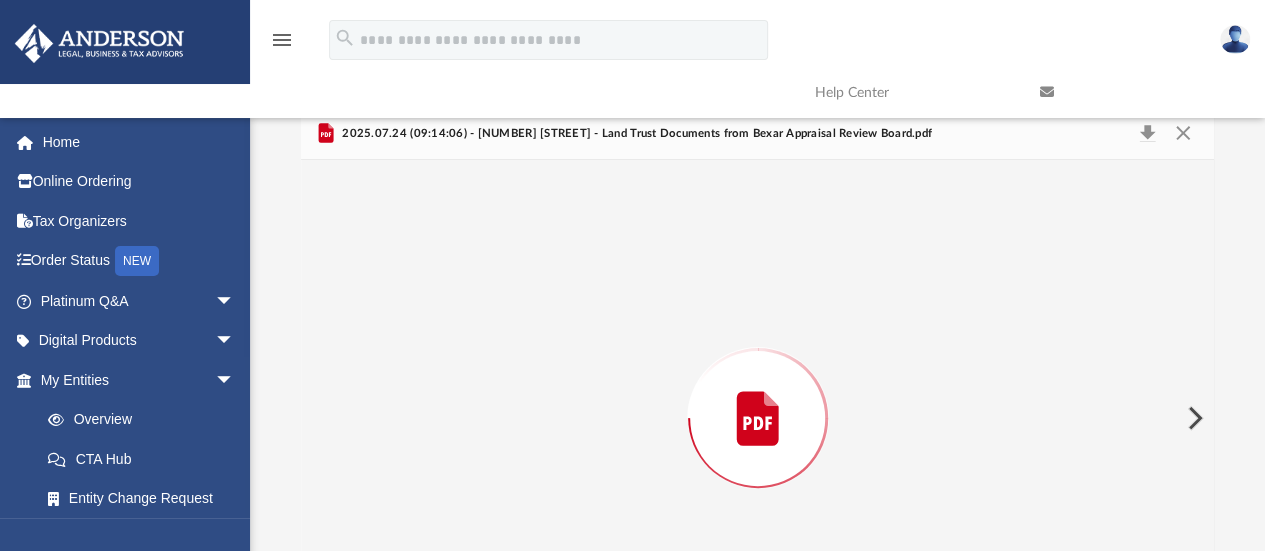 scroll, scrollTop: 235, scrollLeft: 0, axis: vertical 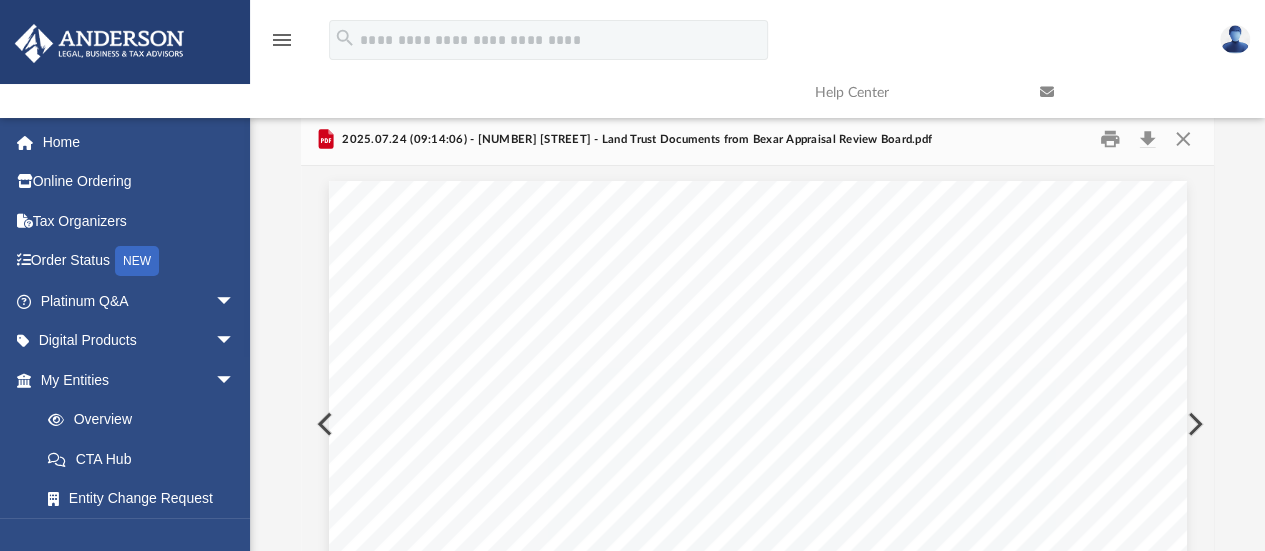 click at bounding box center [1137, 92] 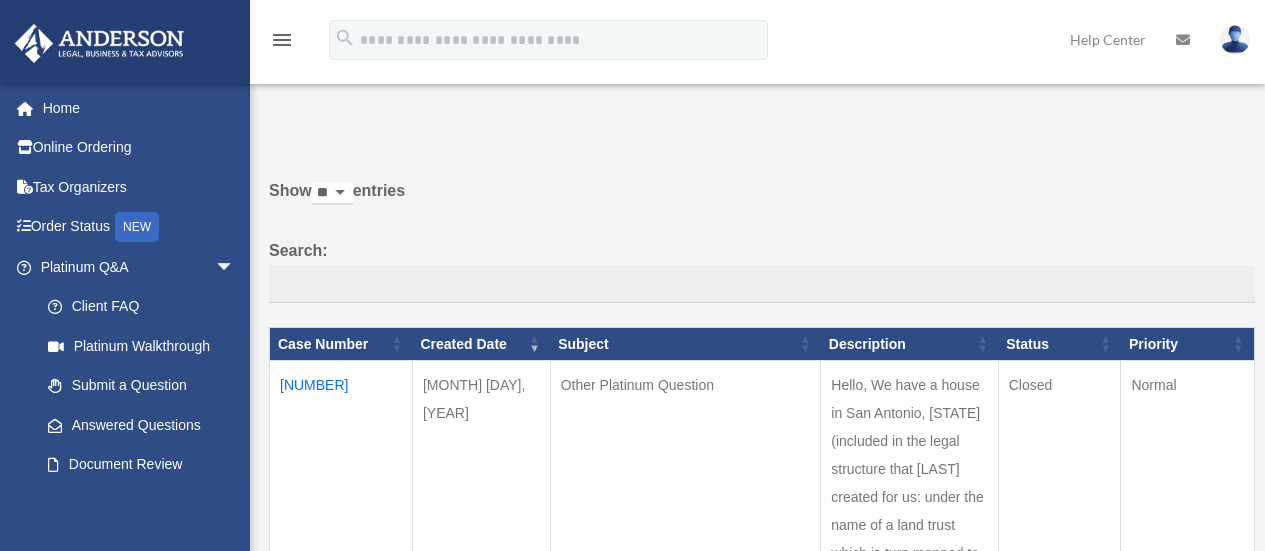 scroll, scrollTop: 0, scrollLeft: 0, axis: both 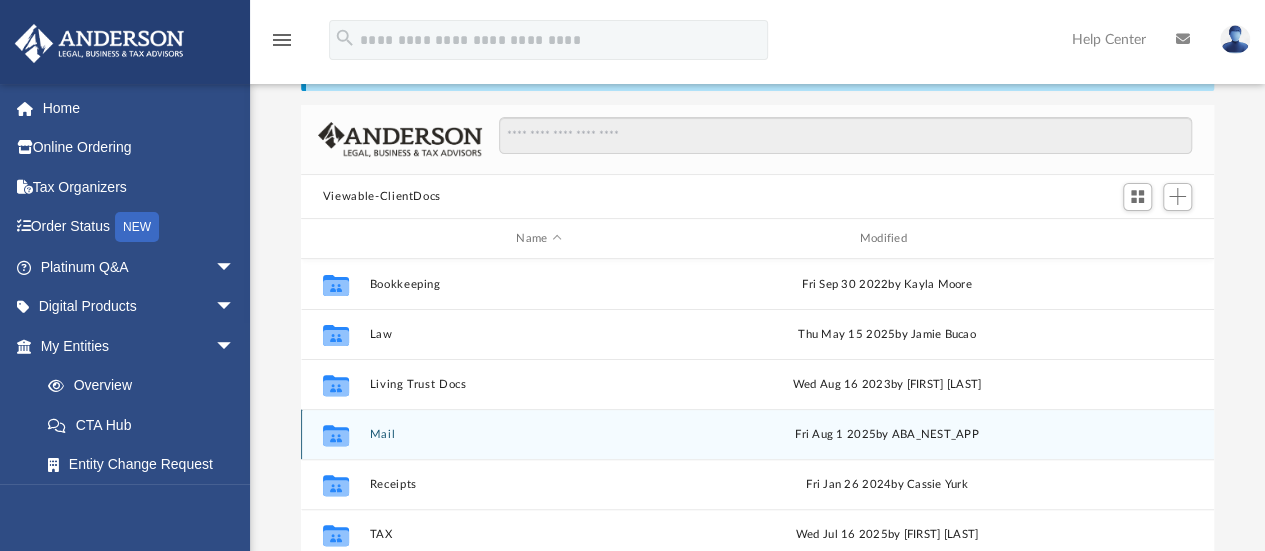 click on "Mail" at bounding box center [538, 434] 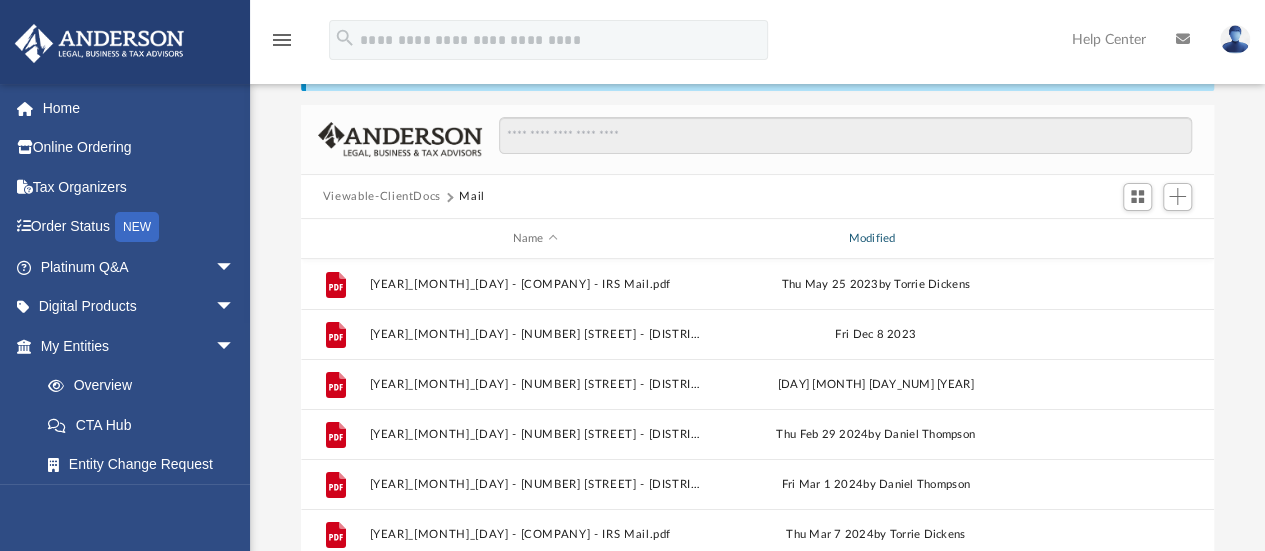 click on "Modified" at bounding box center (875, 239) 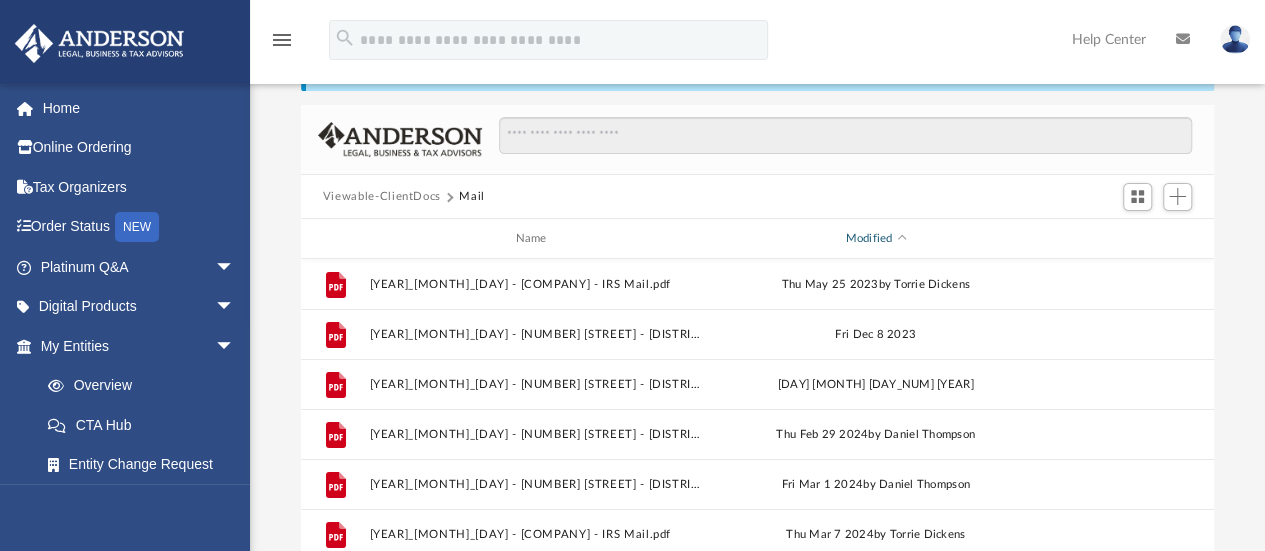 click on "Modified" at bounding box center (875, 239) 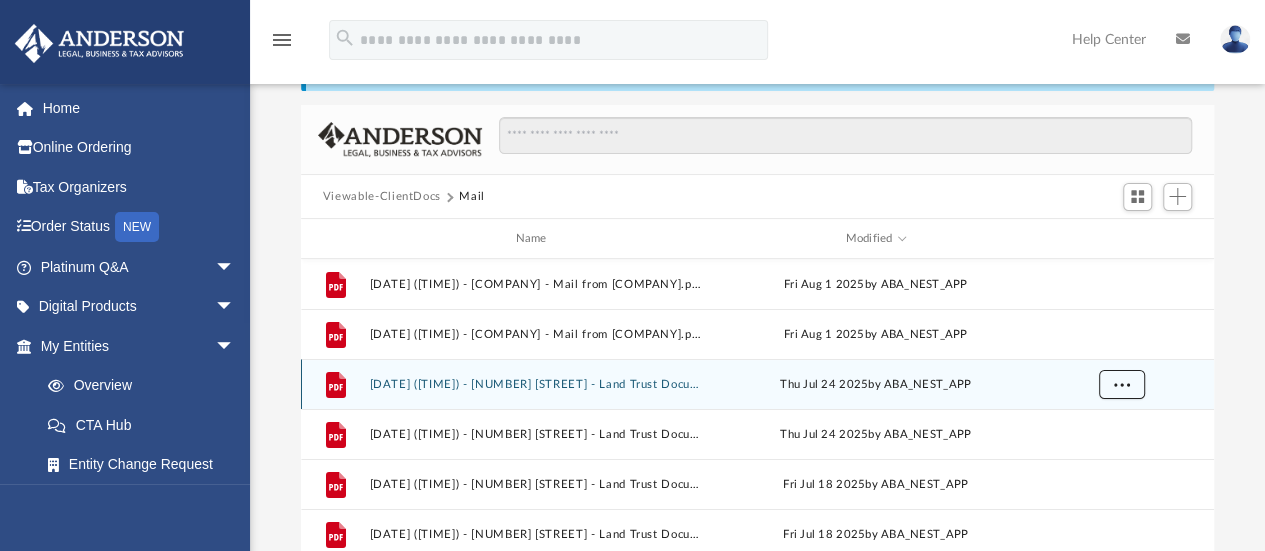 click at bounding box center [1121, 384] 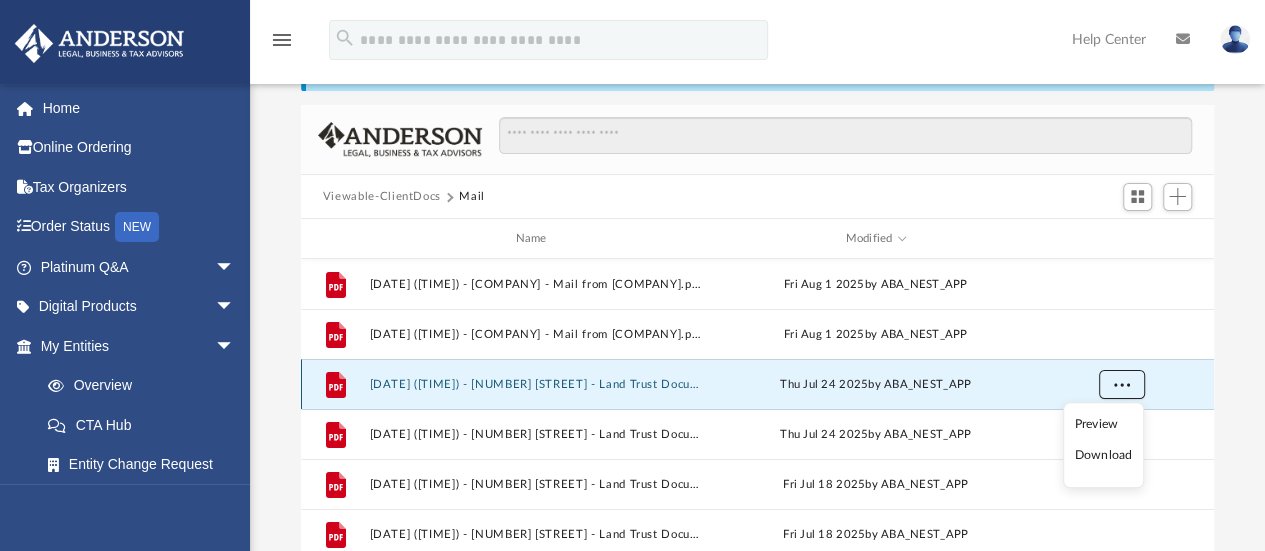 click at bounding box center (1121, 384) 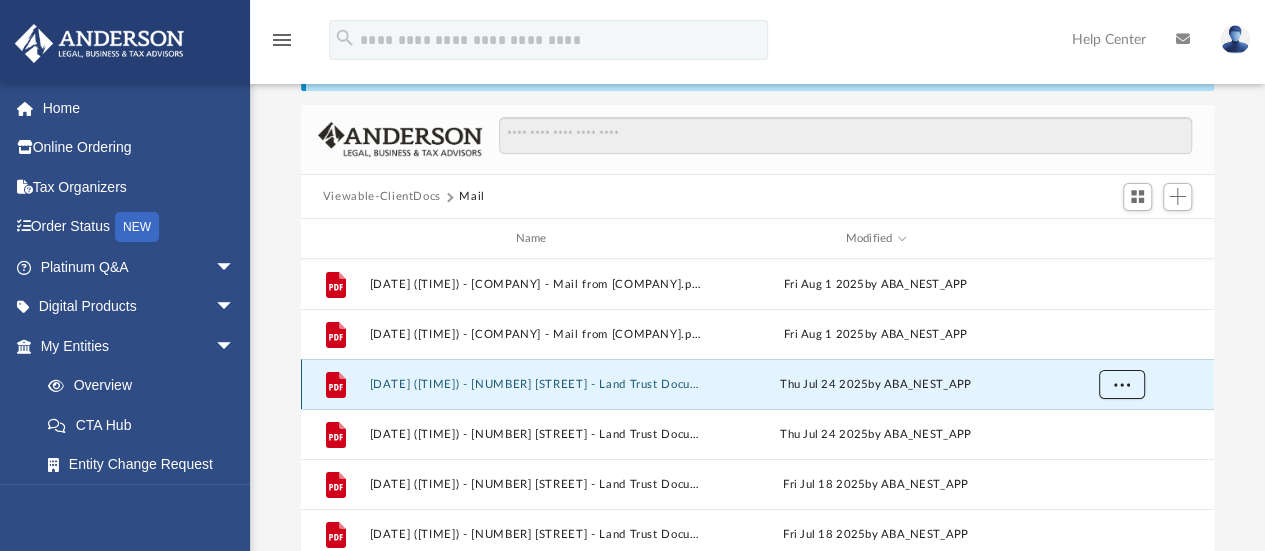 click at bounding box center (1121, 384) 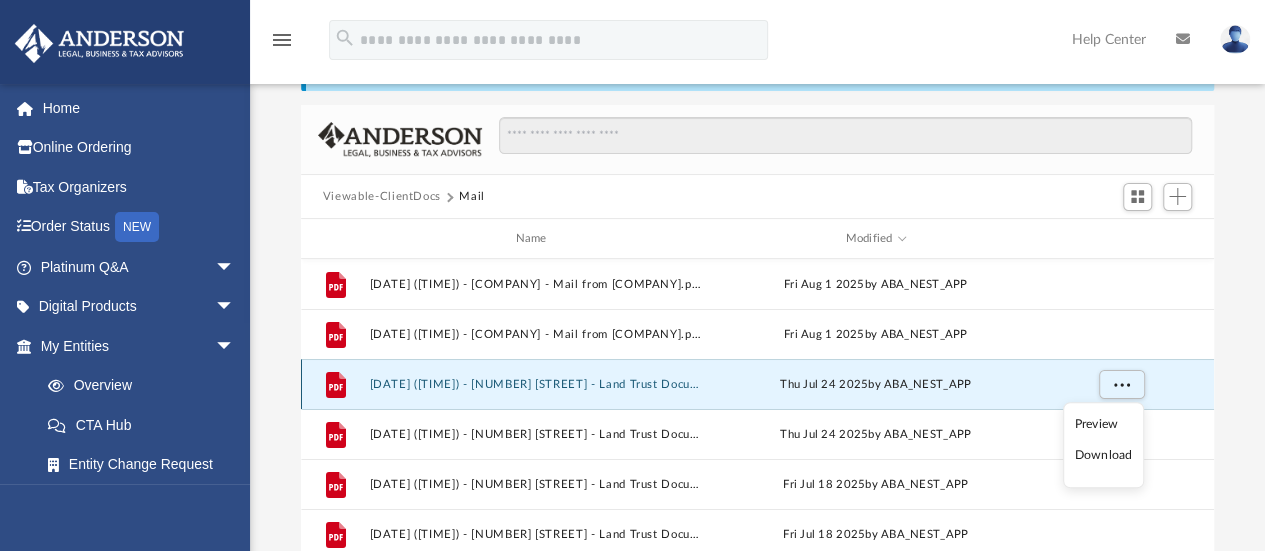 click on "File 2025.07.24 (12:01:50) - 1315 Coyote Path - Land Trust Documents from Bexar Appraisal Review Board.pdf Thu Jul 24 2025  by ABA_NEST_APP" at bounding box center [757, 384] 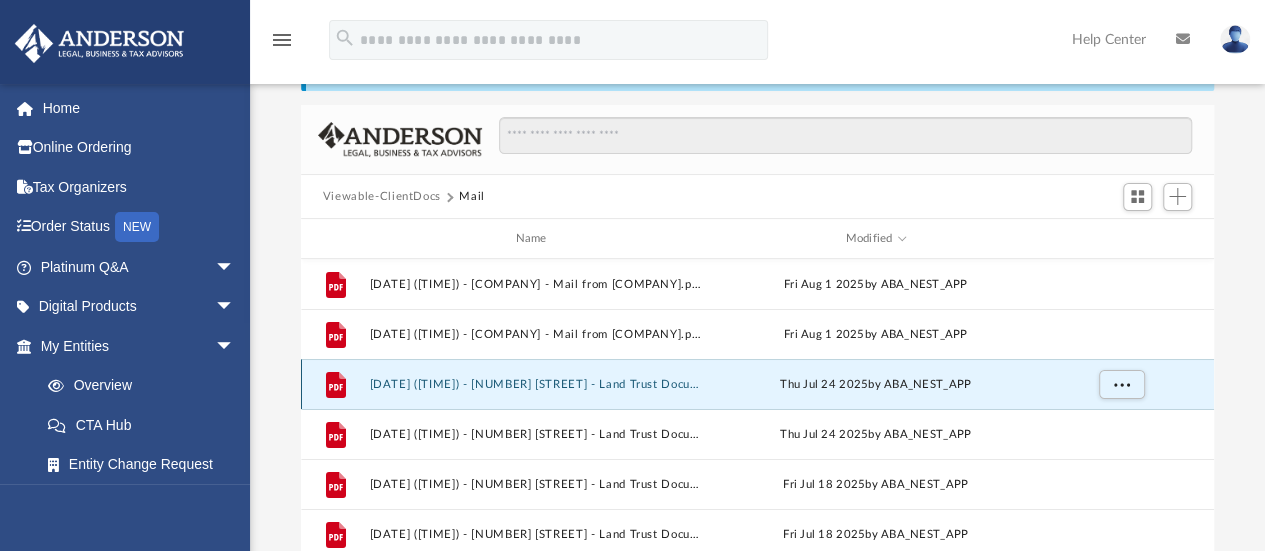click on "Thu Jul 24 2025  by ABA_NEST_APP" at bounding box center (876, 385) 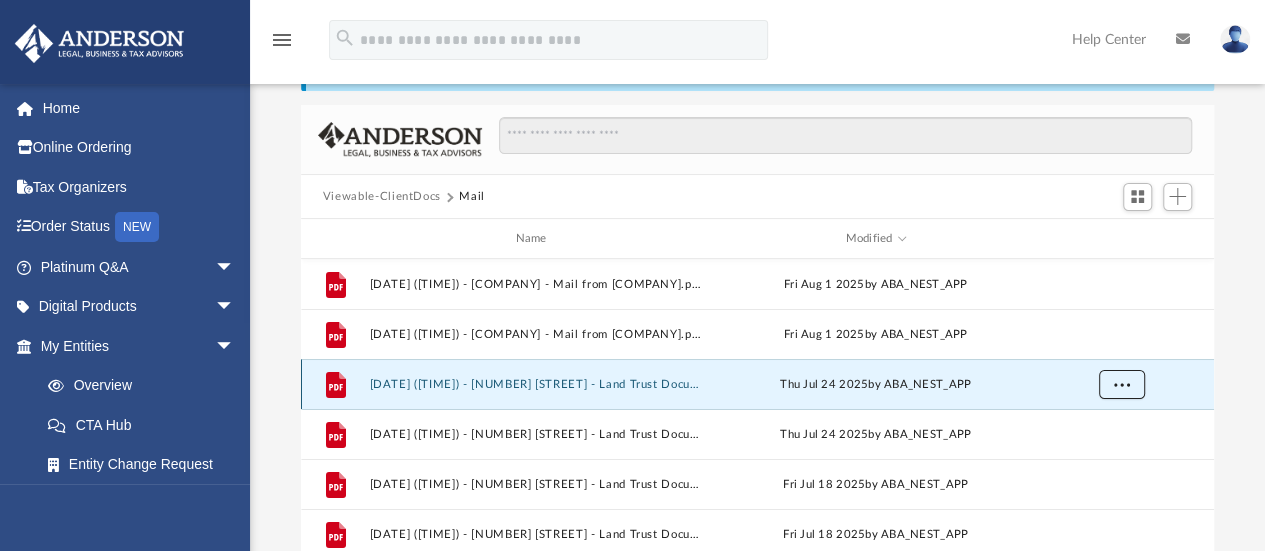 click at bounding box center [1121, 384] 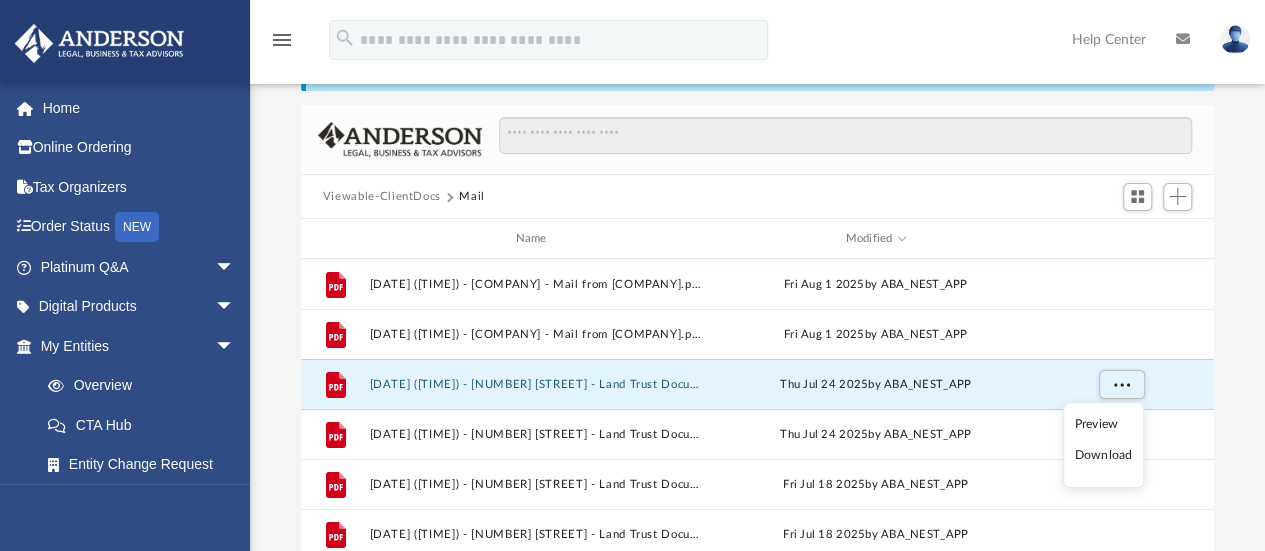click on "Preview" at bounding box center [1103, 424] 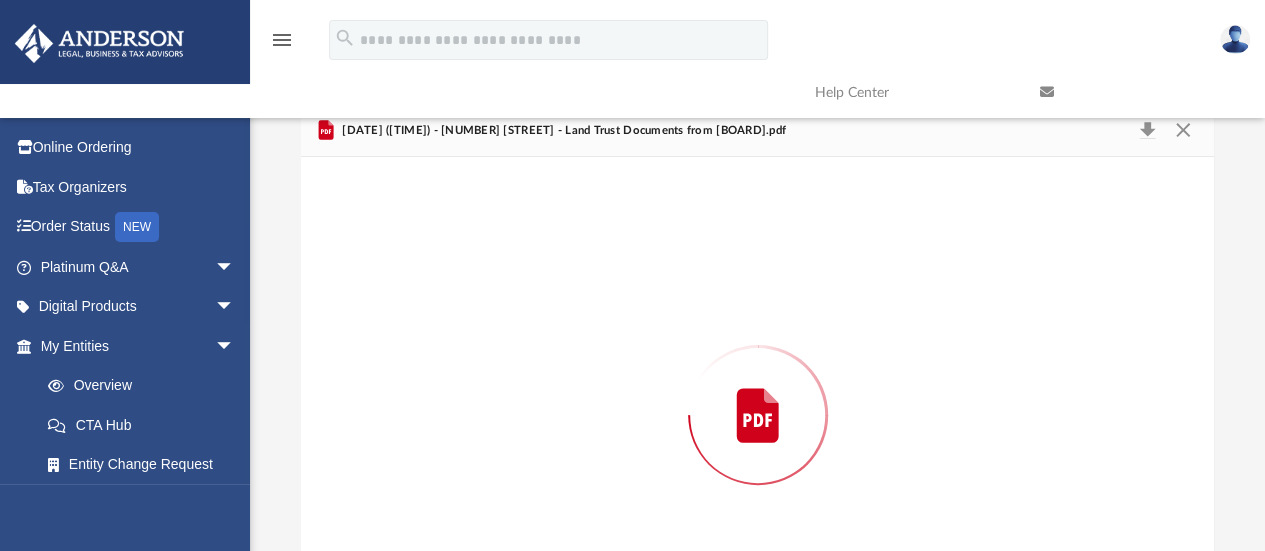 scroll, scrollTop: 217, scrollLeft: 0, axis: vertical 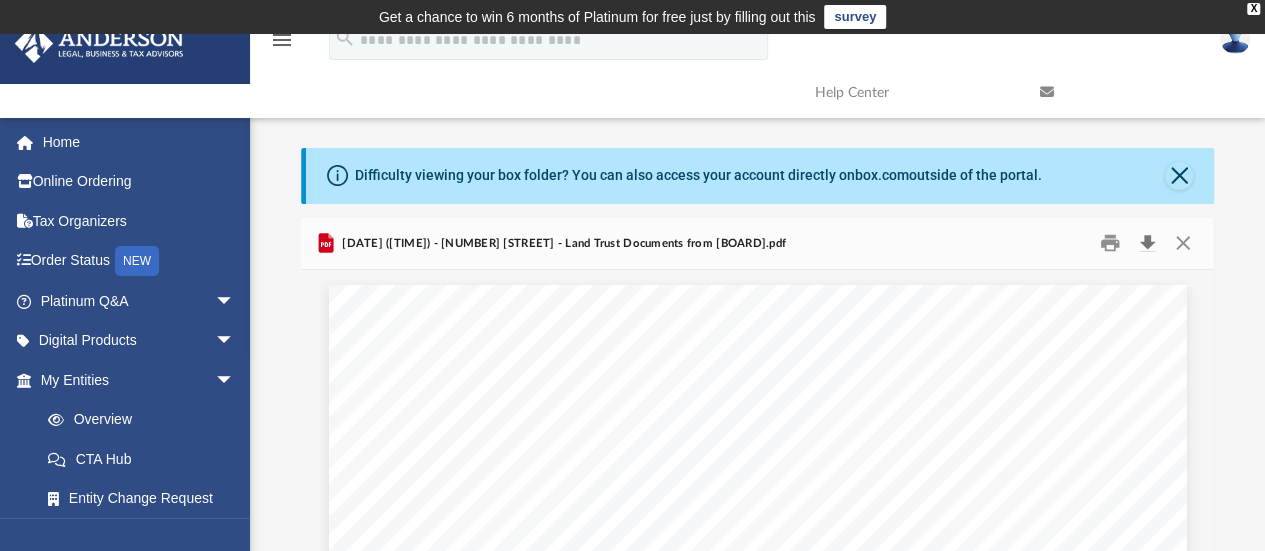 click at bounding box center (1147, 243) 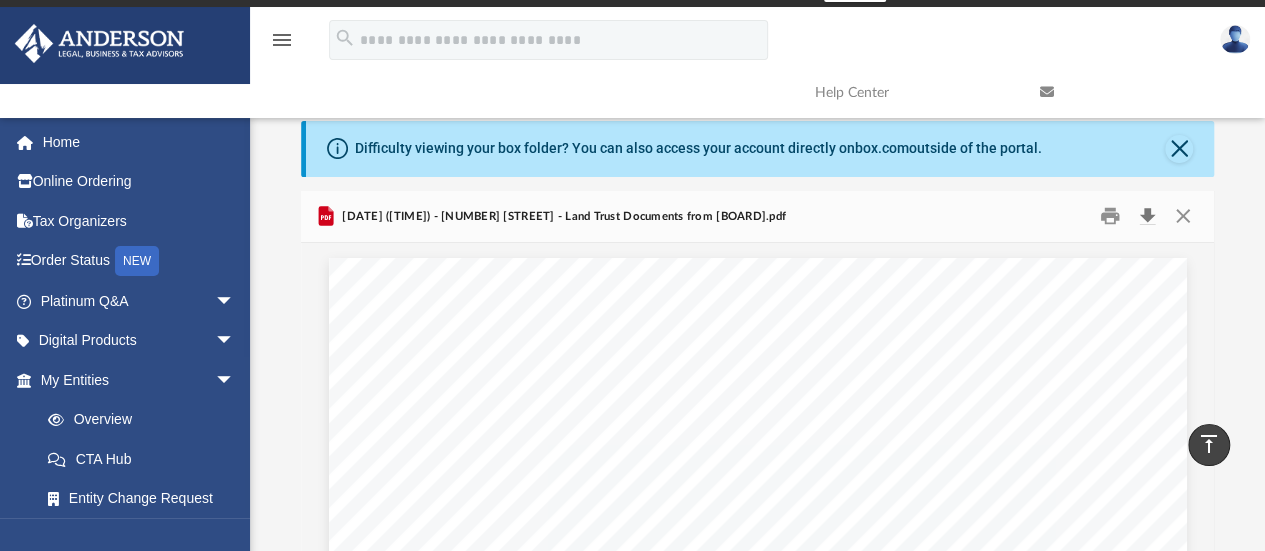 scroll, scrollTop: 10, scrollLeft: 0, axis: vertical 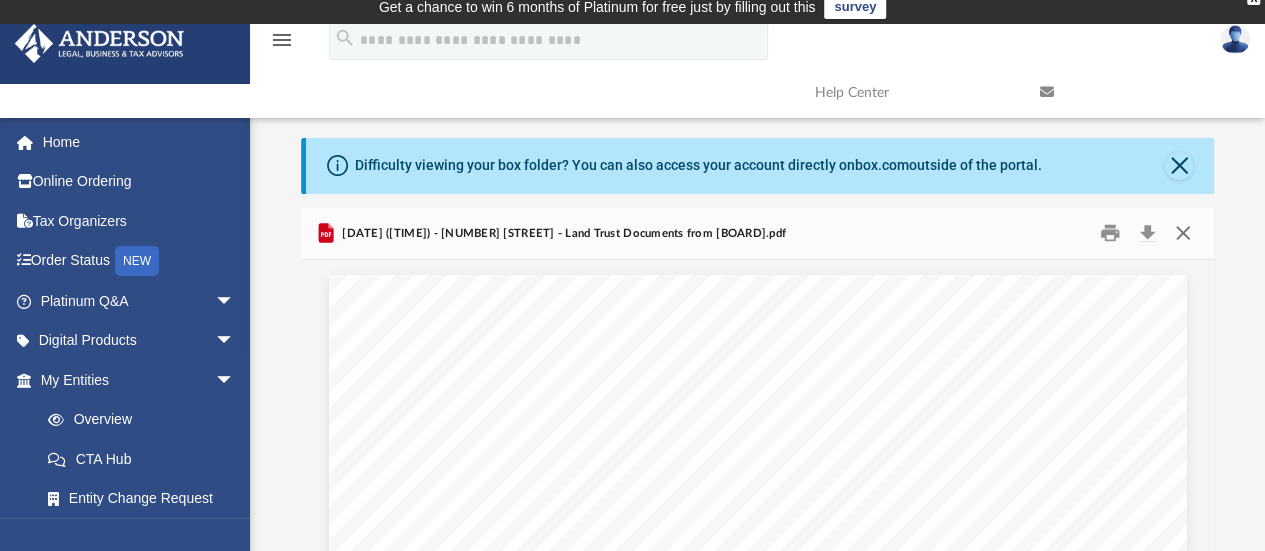 click at bounding box center (1183, 233) 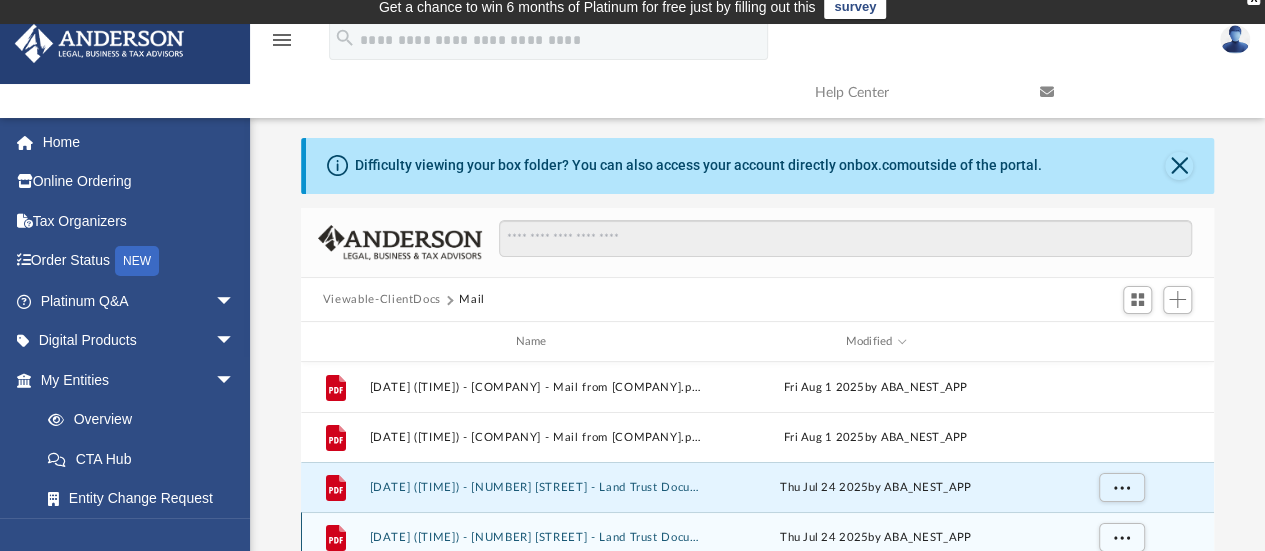 click on "File 2025.07.24 (09:14:06) - 21011 Villa Valencia - Land Trust Documents from Bexar Appraisal Review Board.pdf Thu Jul 24 2025  by ABA_NEST_APP" at bounding box center (757, 537) 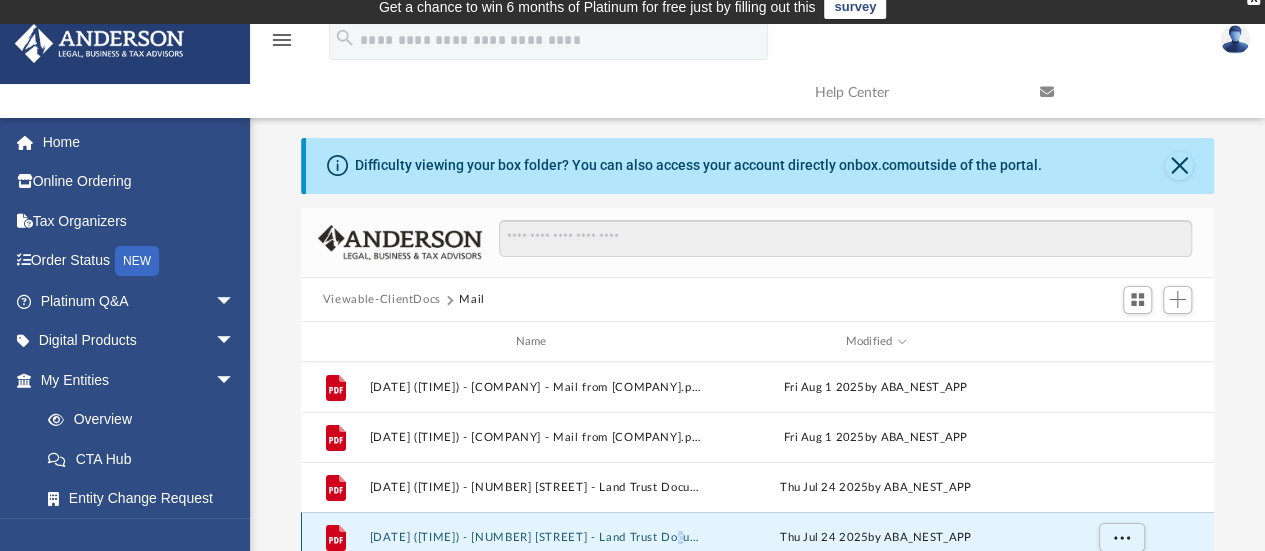 click on "File 2025.07.24 (09:14:06) - 21011 Villa Valencia - Land Trust Documents from Bexar Appraisal Review Board.pdf Thu Jul 24 2025  by ABA_NEST_APP" at bounding box center [757, 537] 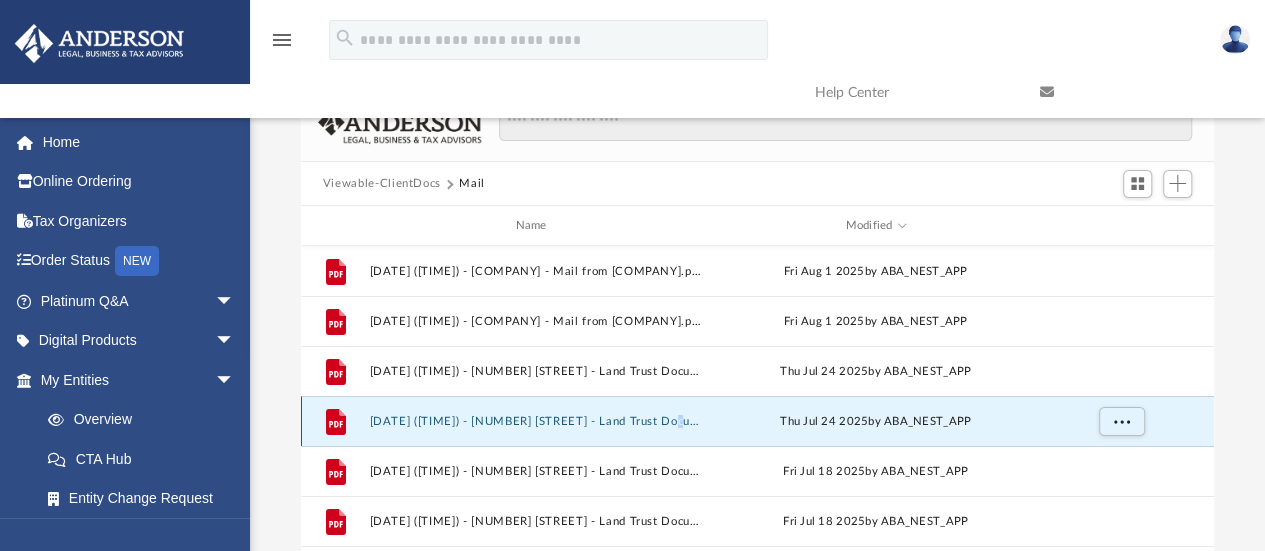 scroll, scrollTop: 134, scrollLeft: 0, axis: vertical 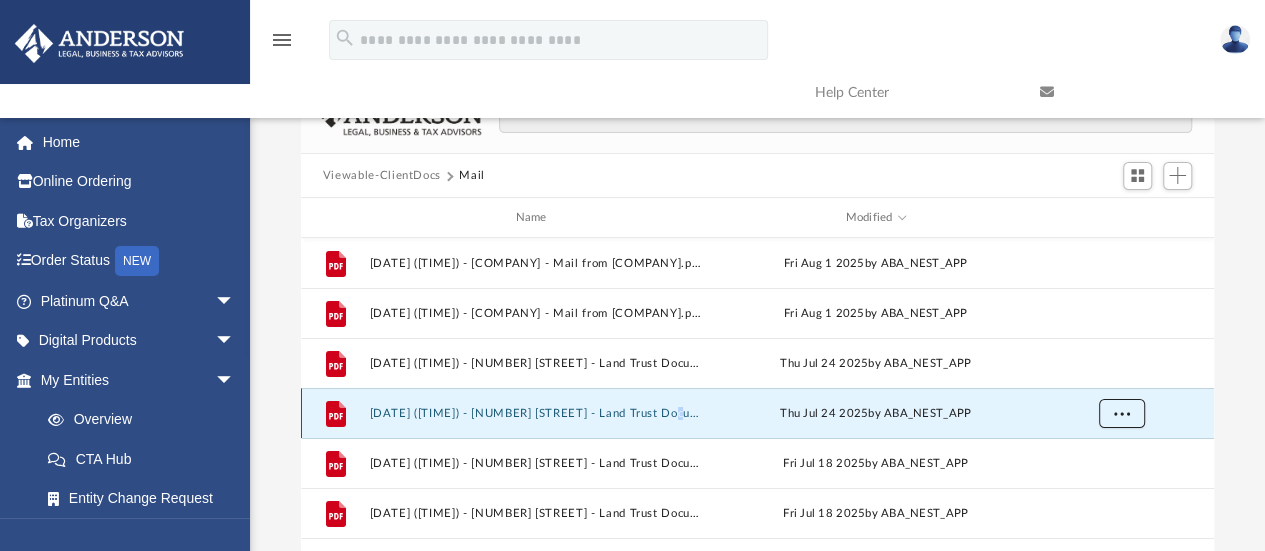 click at bounding box center [1121, 413] 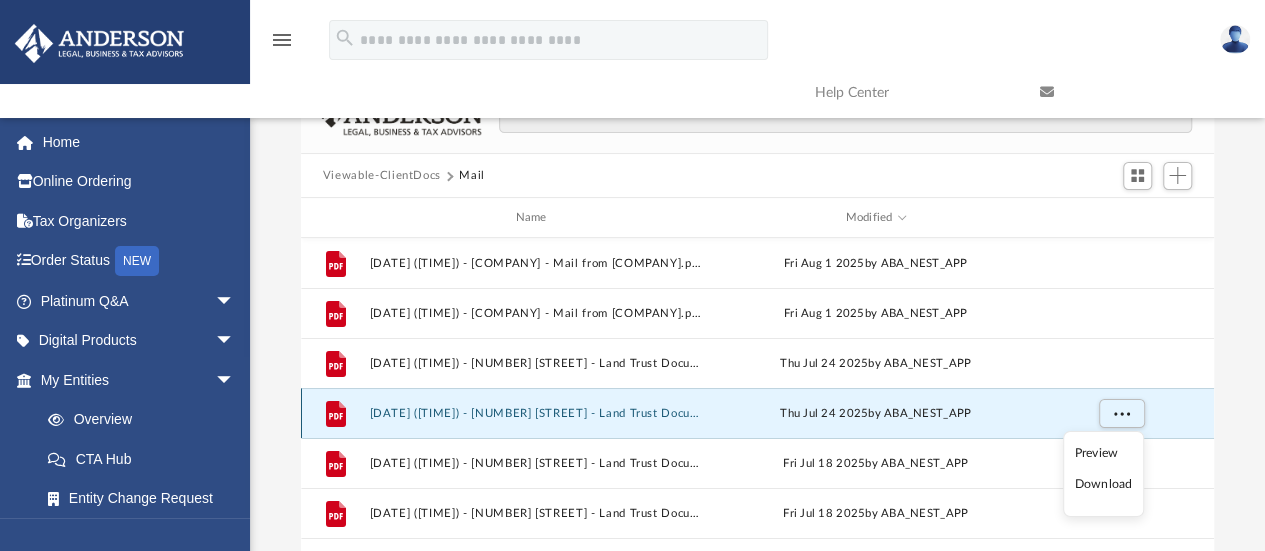 click on "Thu Jul 24 2025  by ABA_NEST_APP" at bounding box center [876, 414] 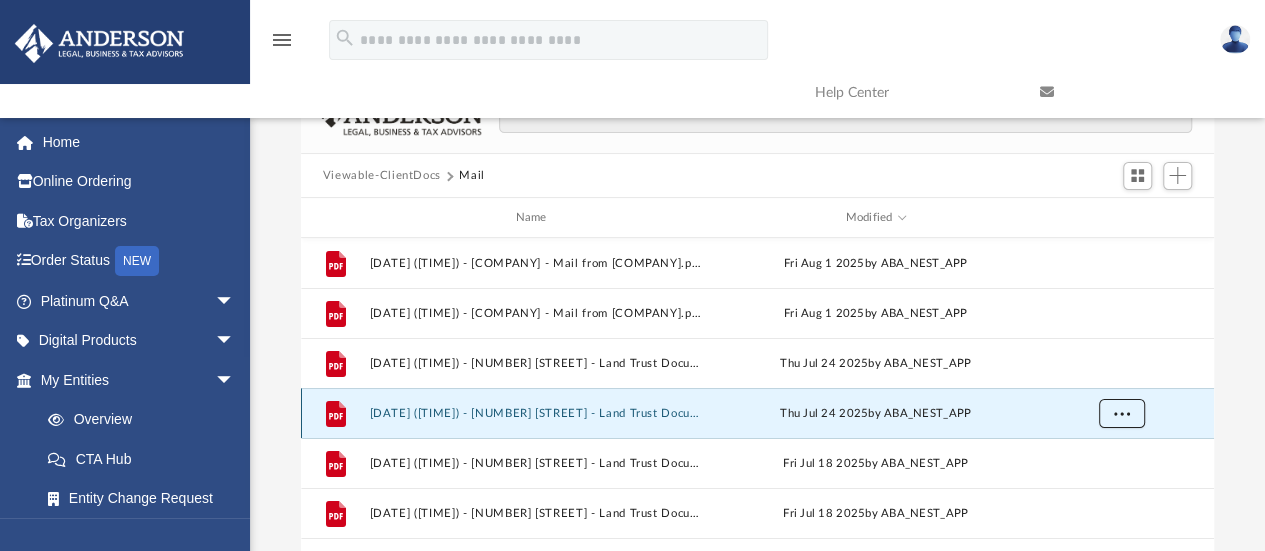 click at bounding box center [1121, 413] 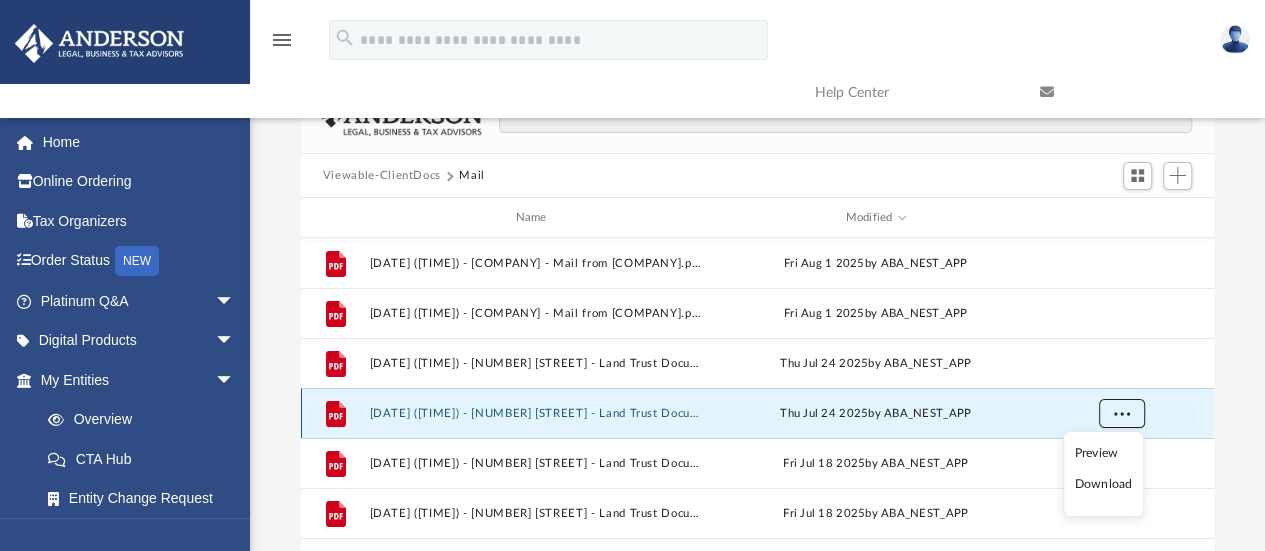 click at bounding box center [1121, 414] 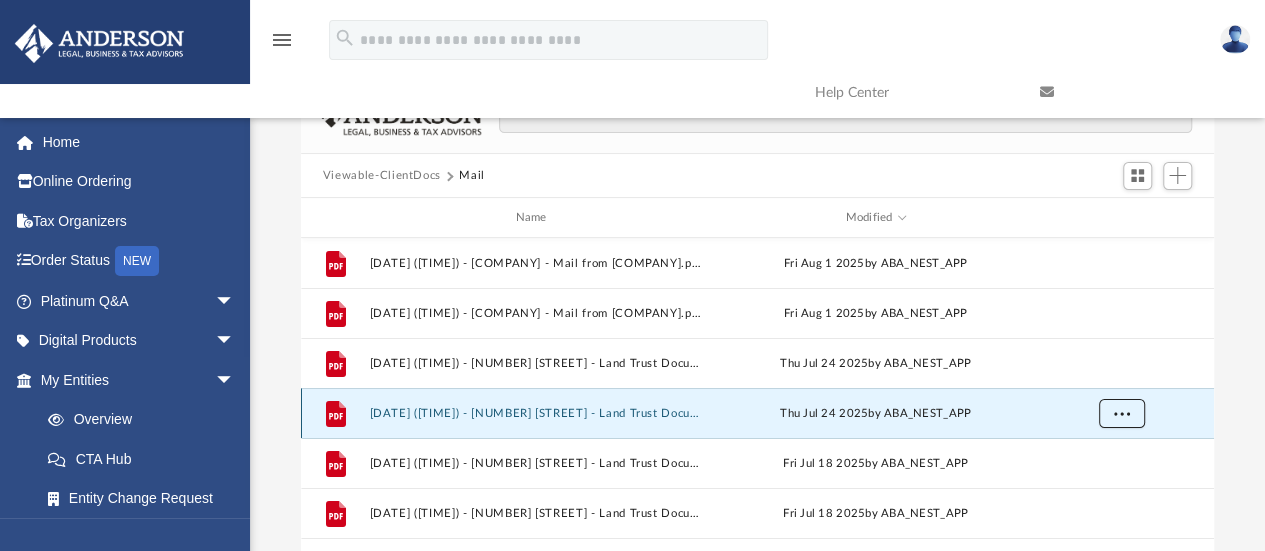 click at bounding box center [1121, 414] 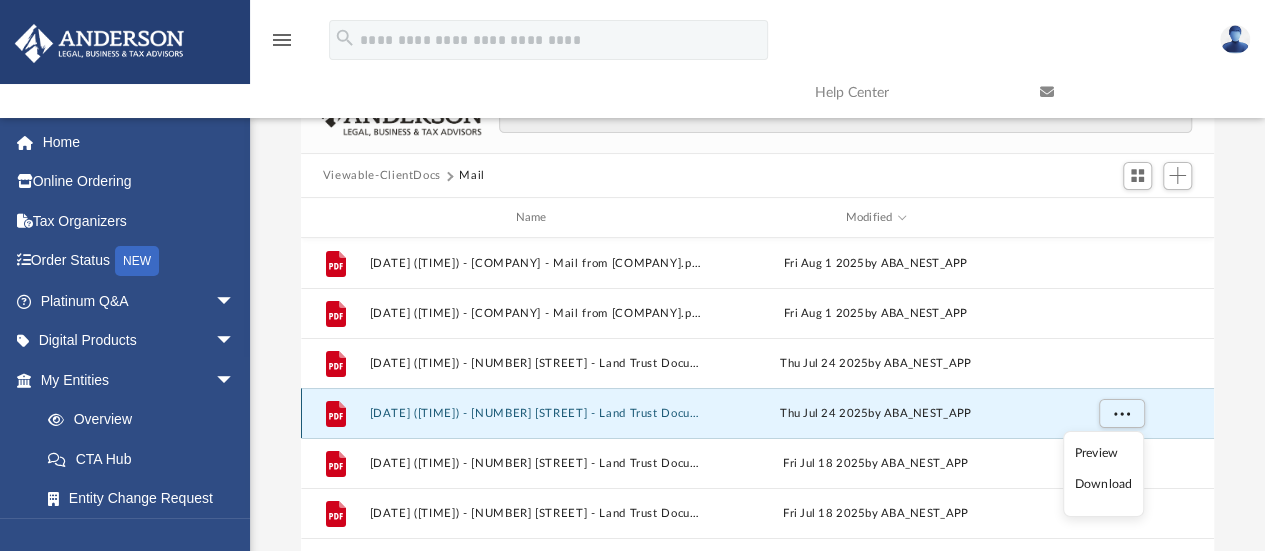 click on "Thu Jul 24 2025  by ABA_NEST_APP" at bounding box center [876, 414] 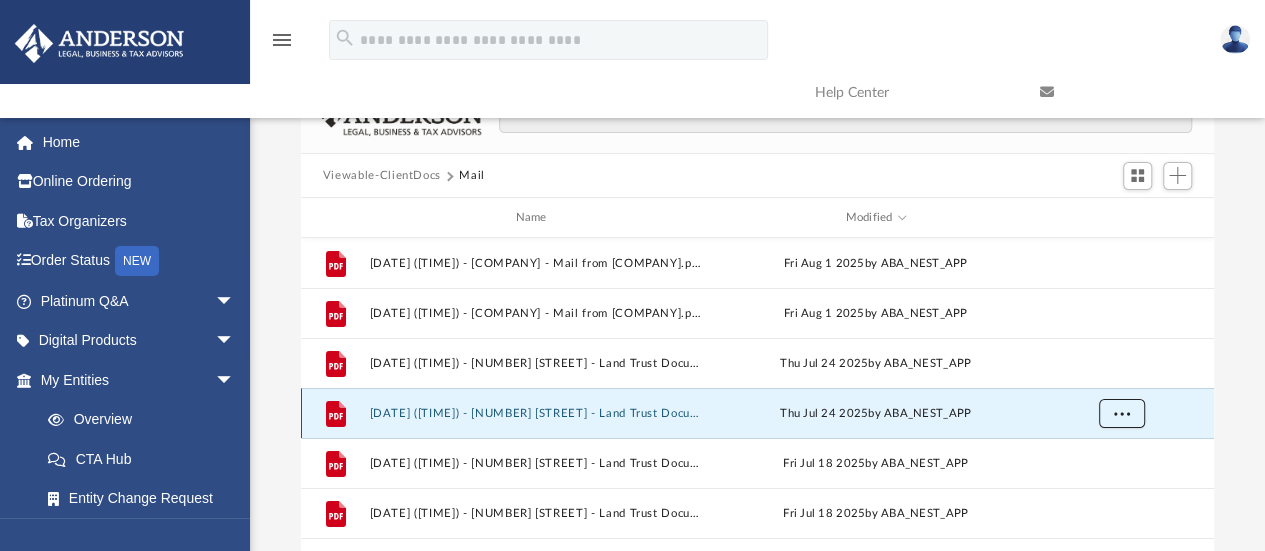click at bounding box center [1121, 413] 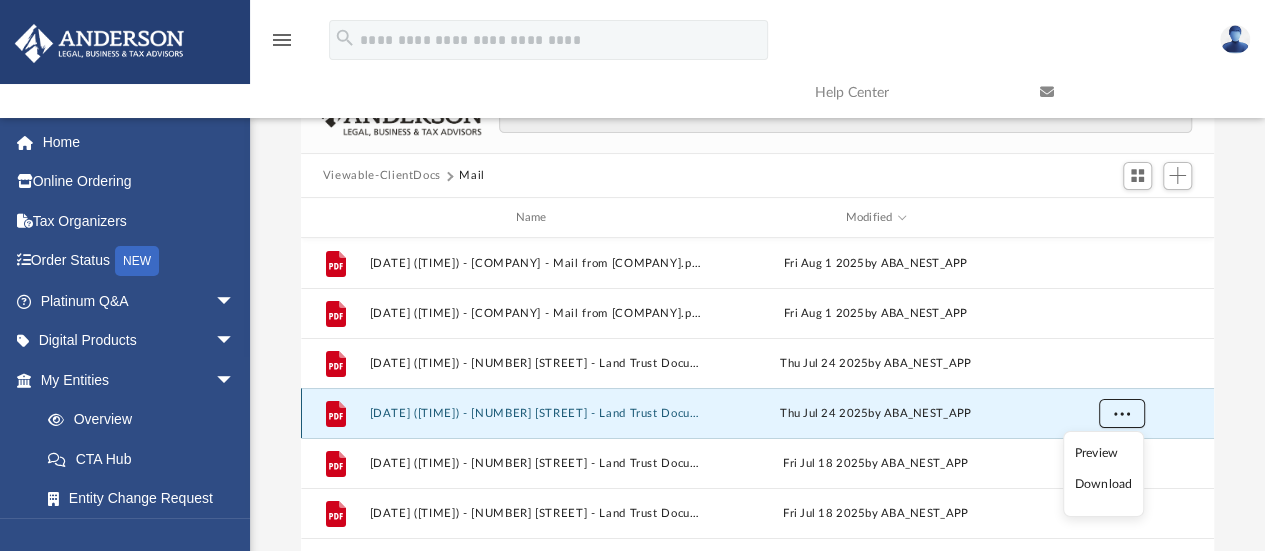 click at bounding box center (1121, 414) 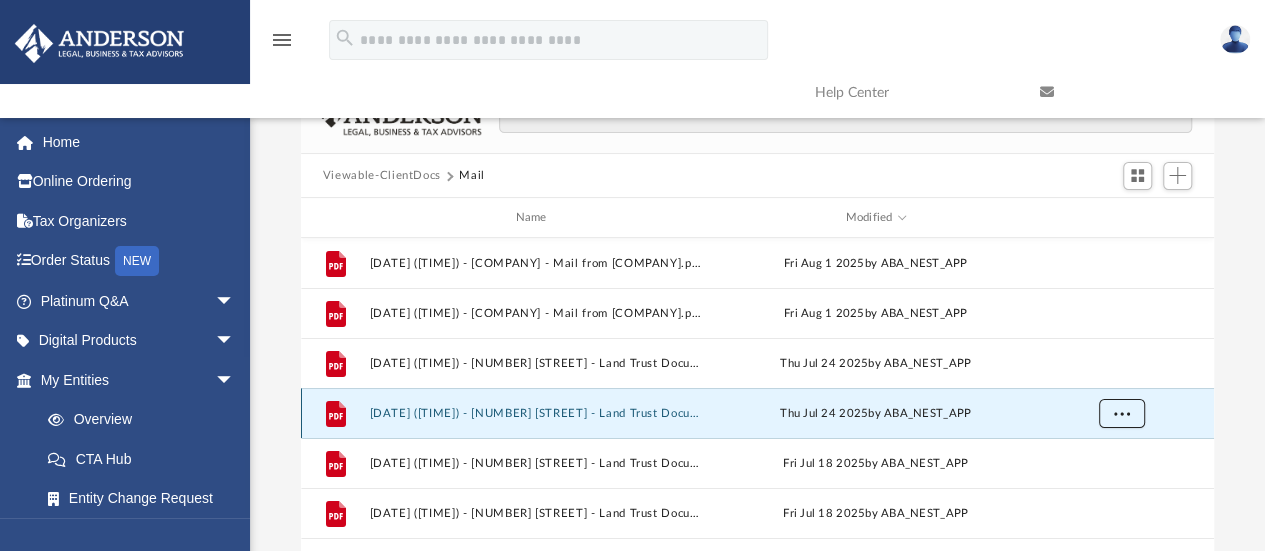 click at bounding box center [1121, 414] 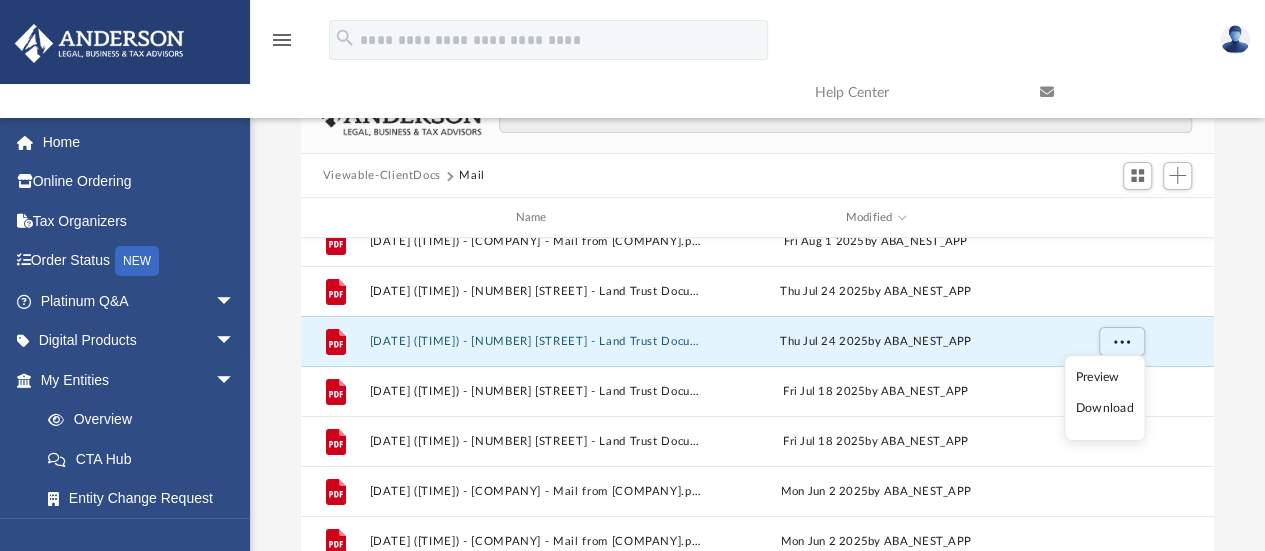 scroll, scrollTop: 80, scrollLeft: 0, axis: vertical 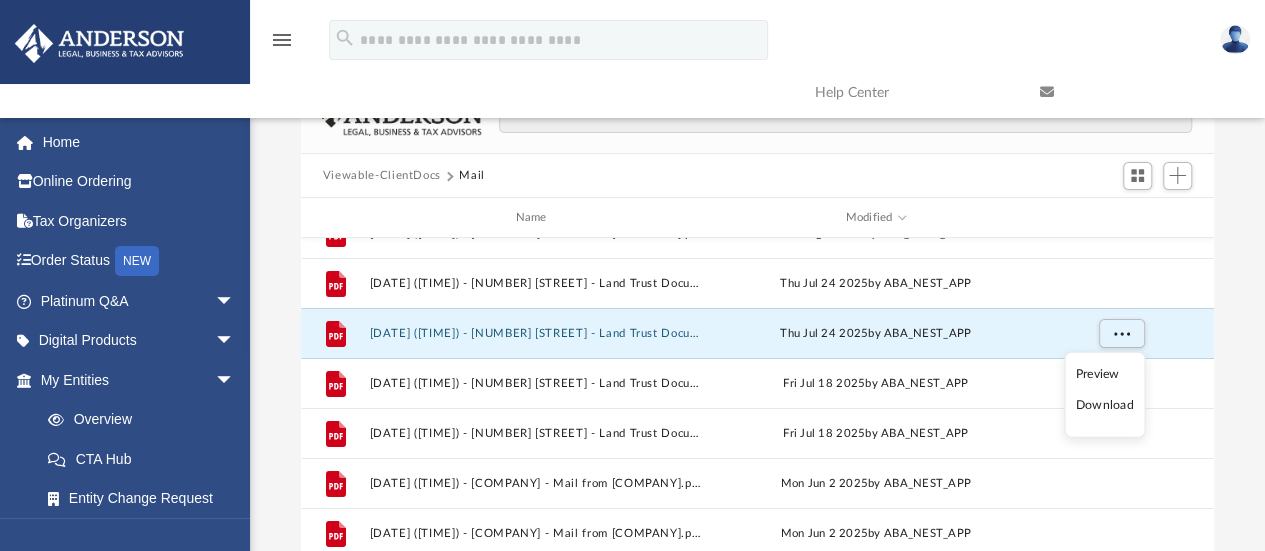 click on "Preview" at bounding box center (1105, 373) 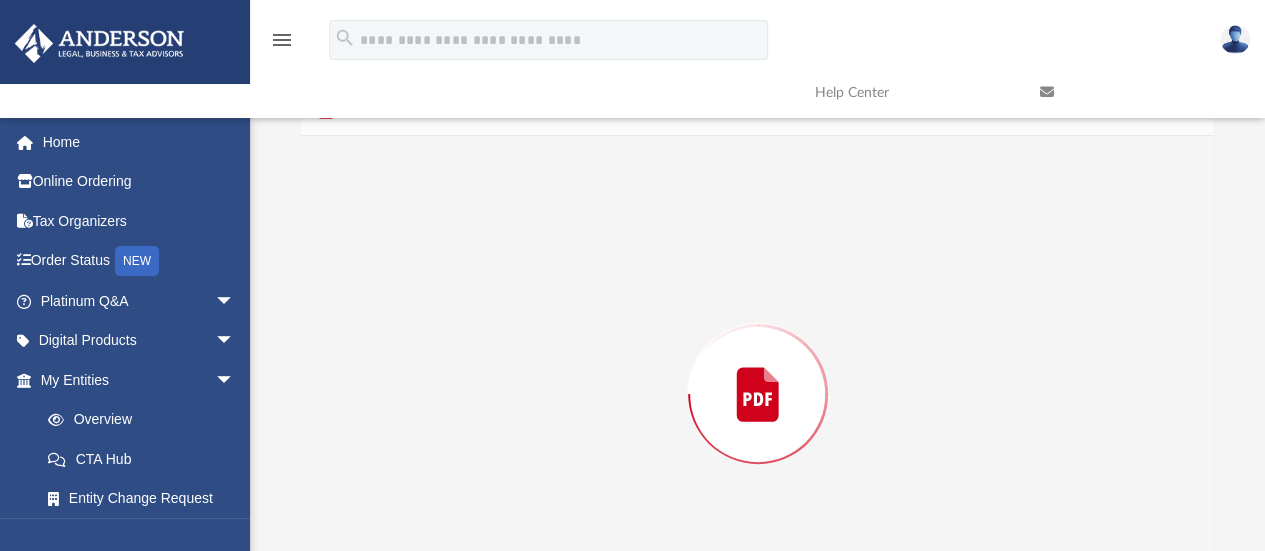 scroll, scrollTop: 217, scrollLeft: 0, axis: vertical 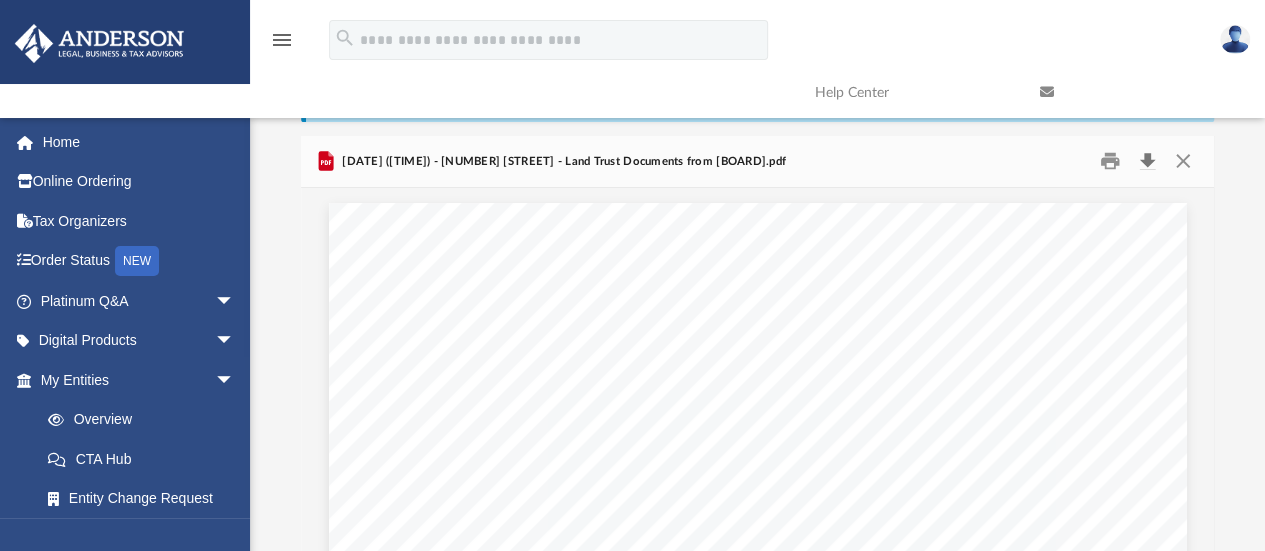 click at bounding box center (1147, 161) 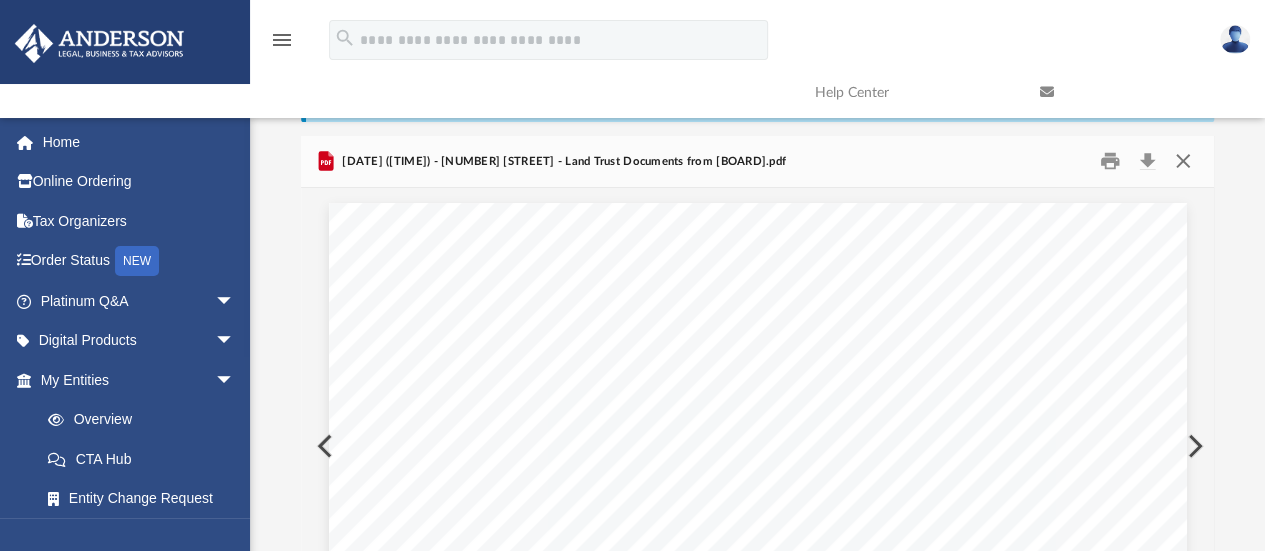 click at bounding box center [1183, 161] 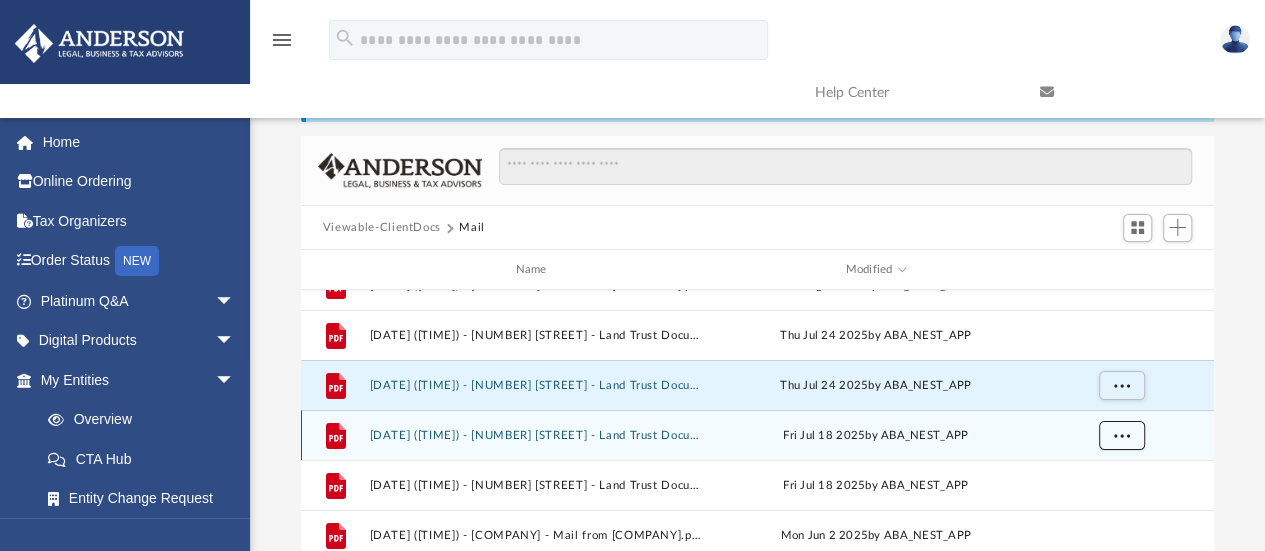 click at bounding box center [1121, 436] 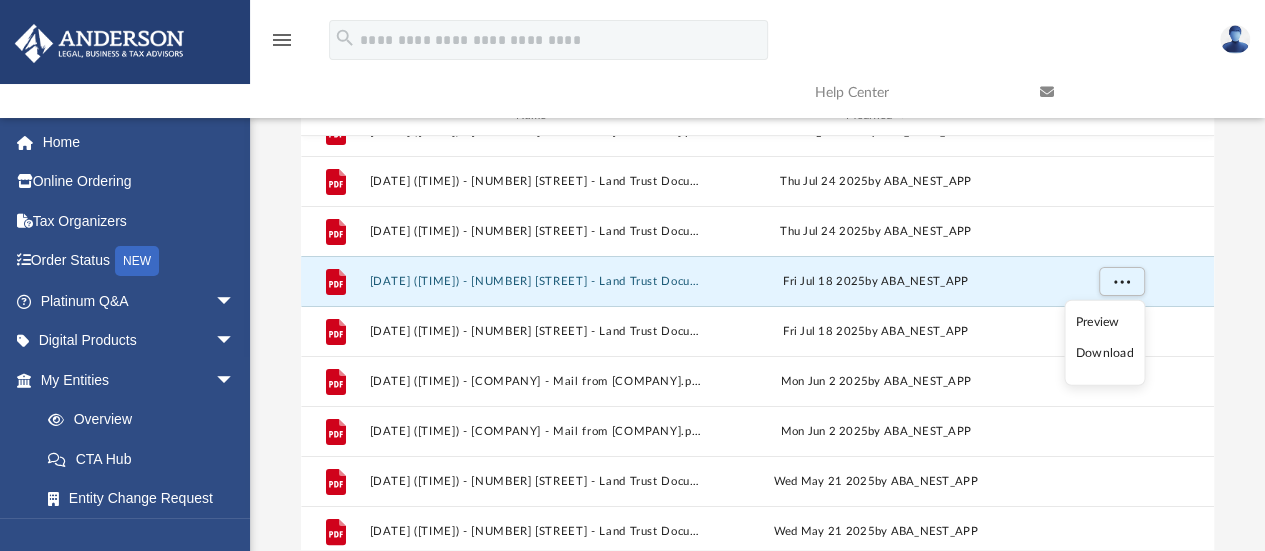 scroll, scrollTop: 263, scrollLeft: 0, axis: vertical 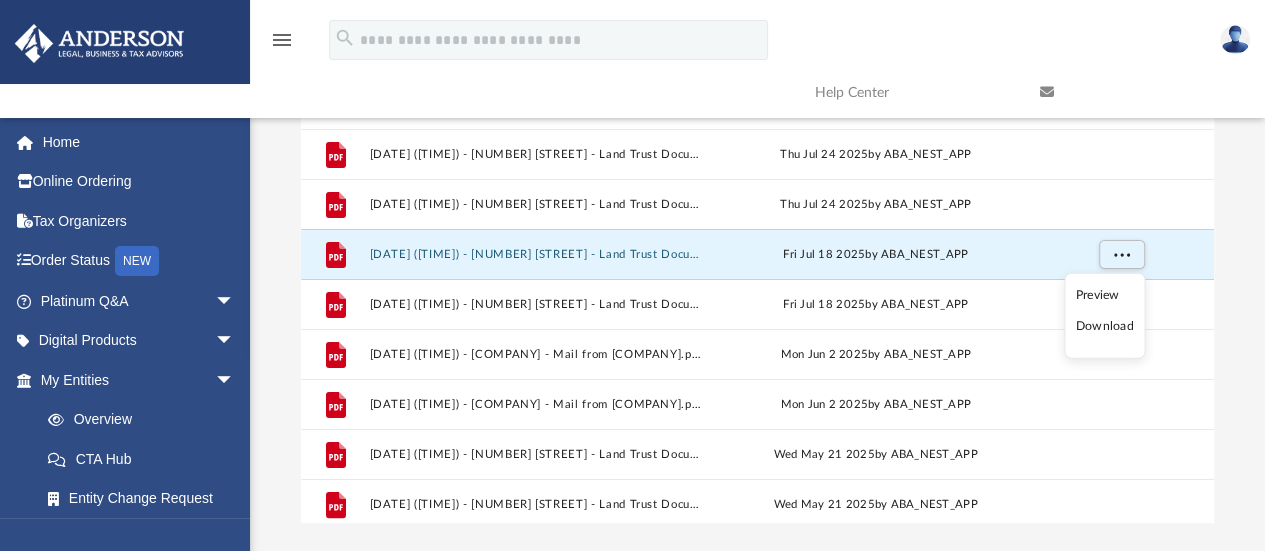 click on "Download" at bounding box center [1105, 326] 